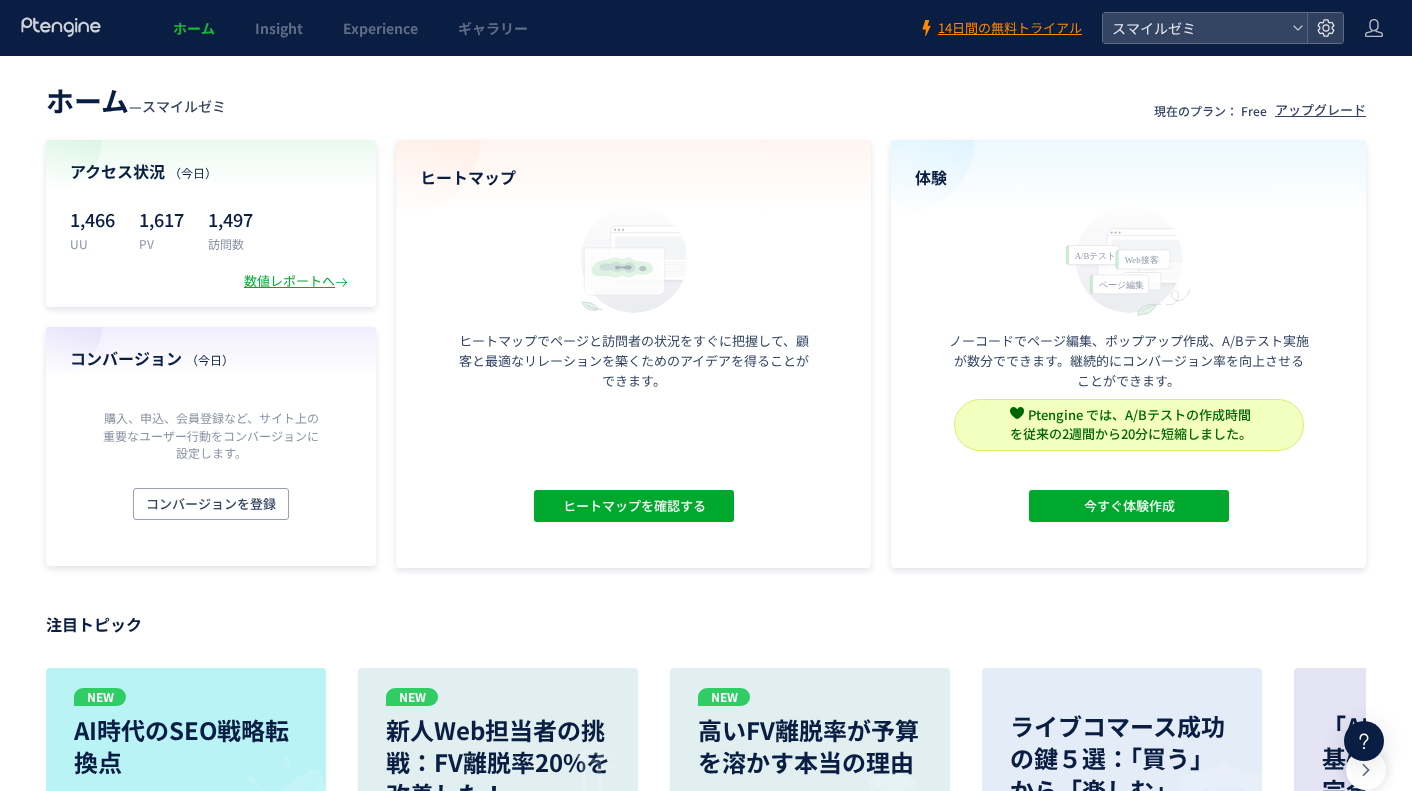 scroll, scrollTop: 0, scrollLeft: 0, axis: both 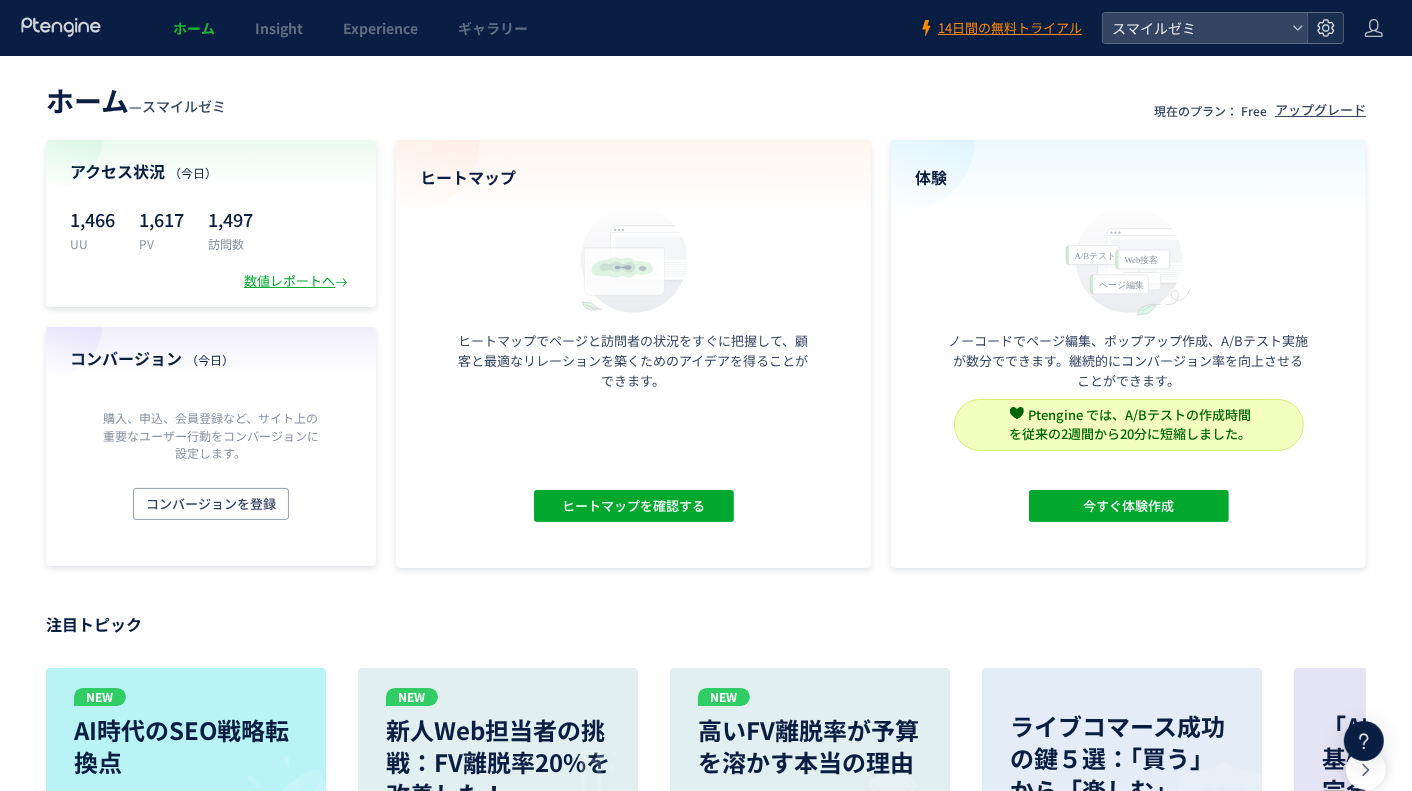click 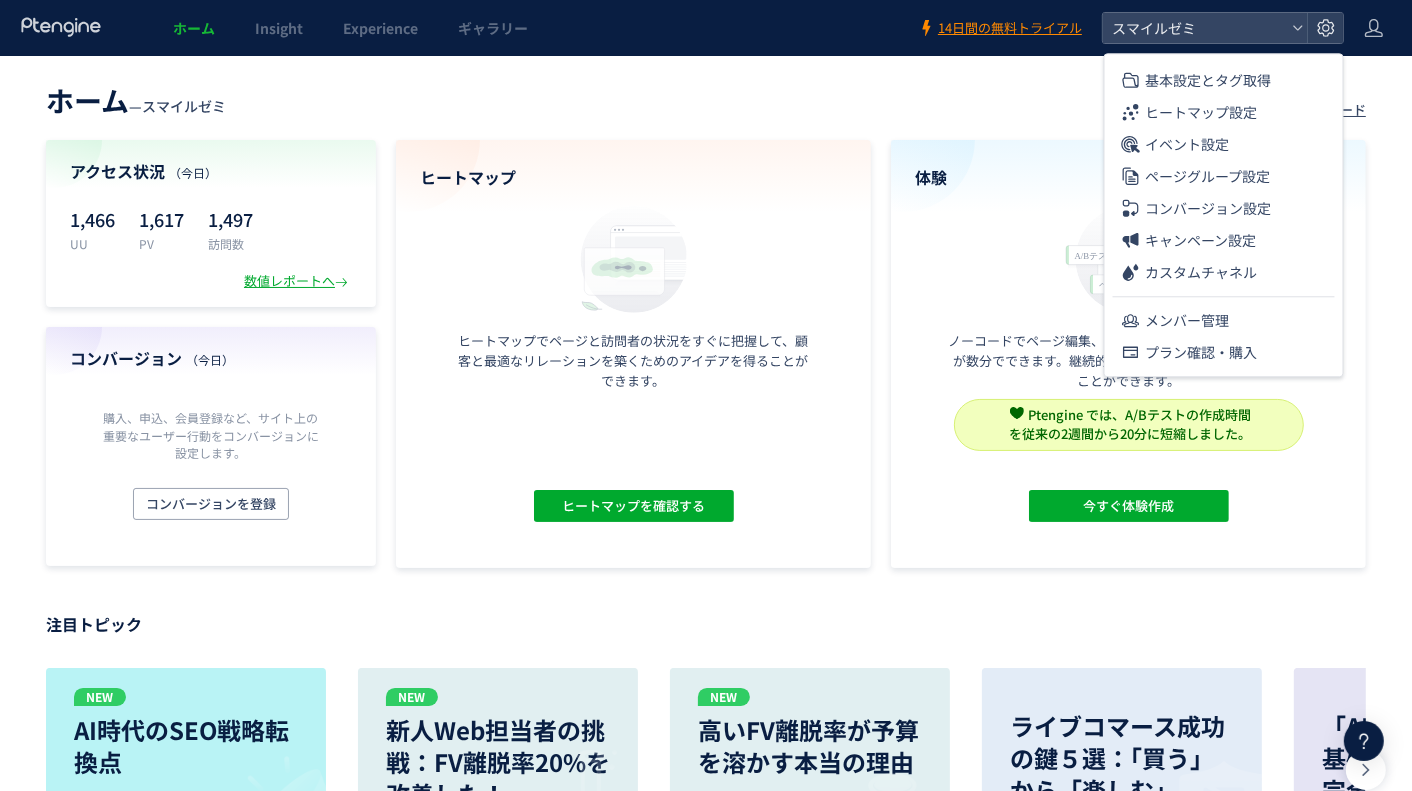 click on "ホーム  —  スマイルゼミ 現在のプラン： Free アップグレード" at bounding box center [706, 98] 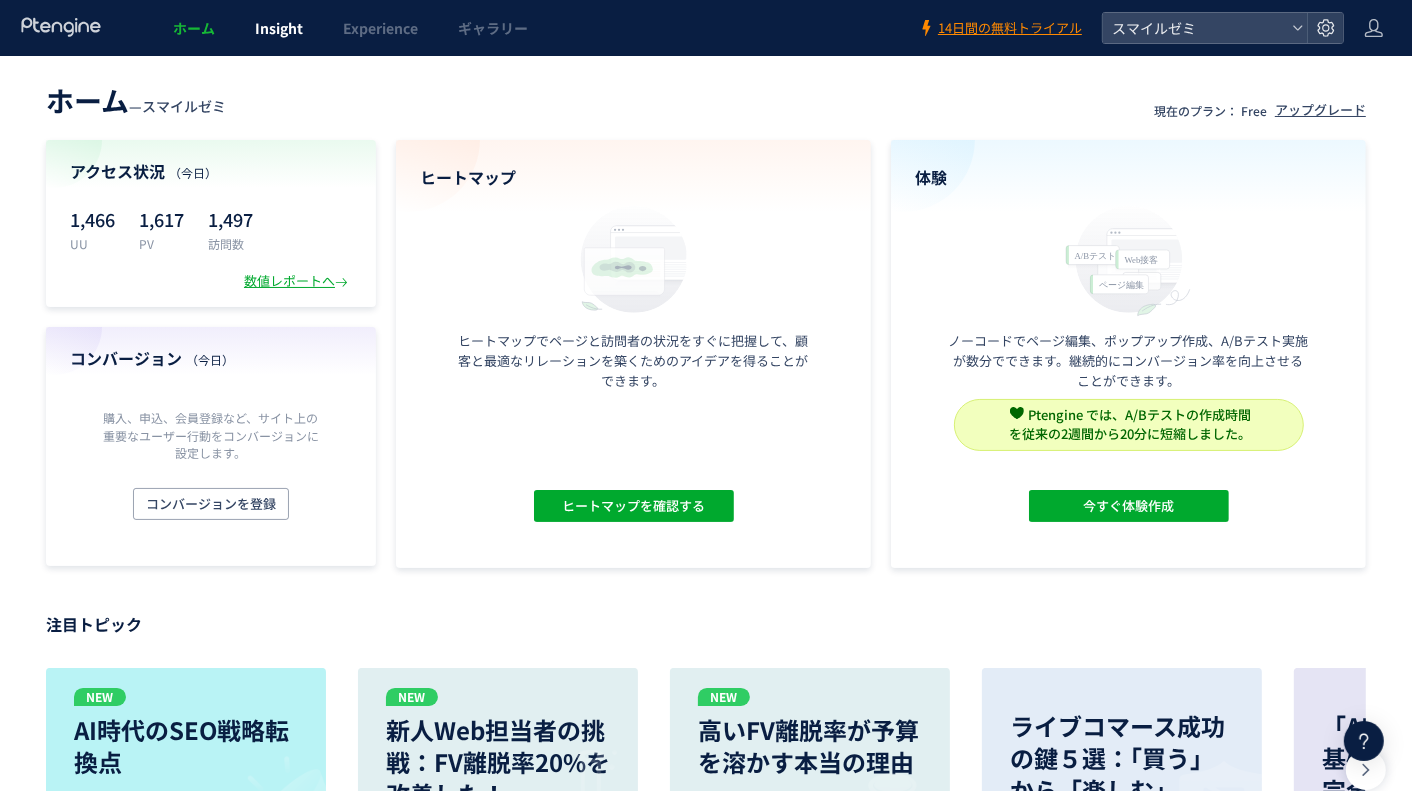 click on "Insight" 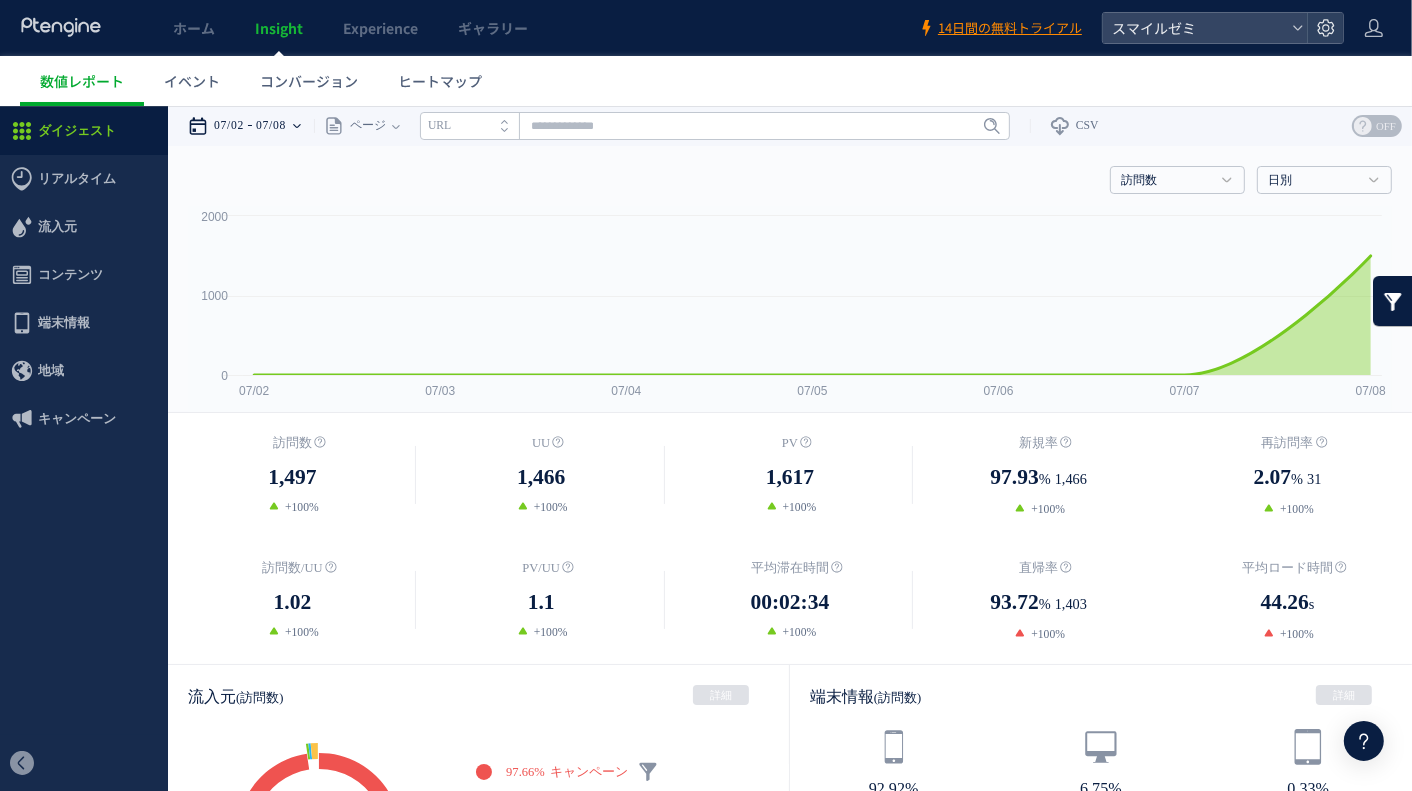 click on "07/08" at bounding box center [271, 125] 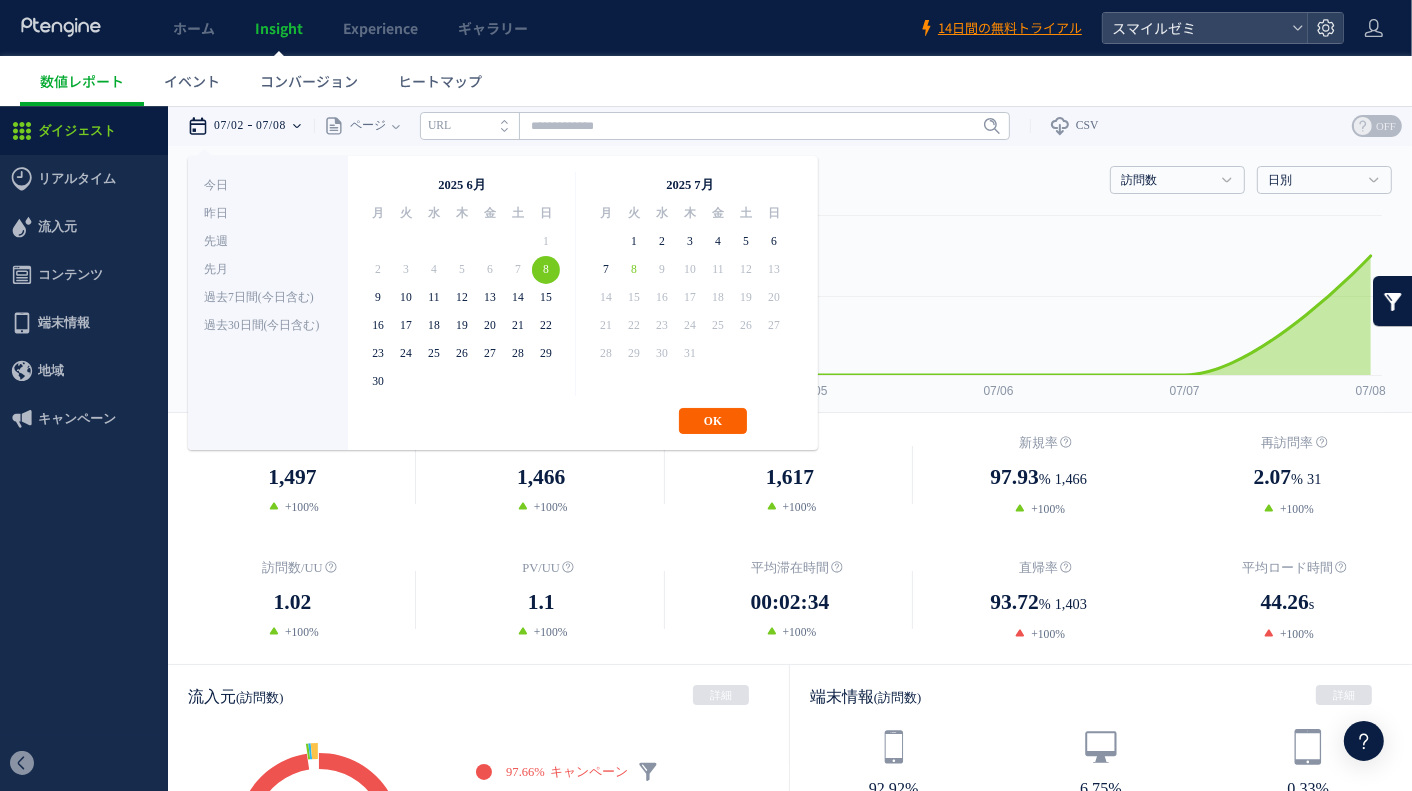 click on "OK" at bounding box center (713, 420) 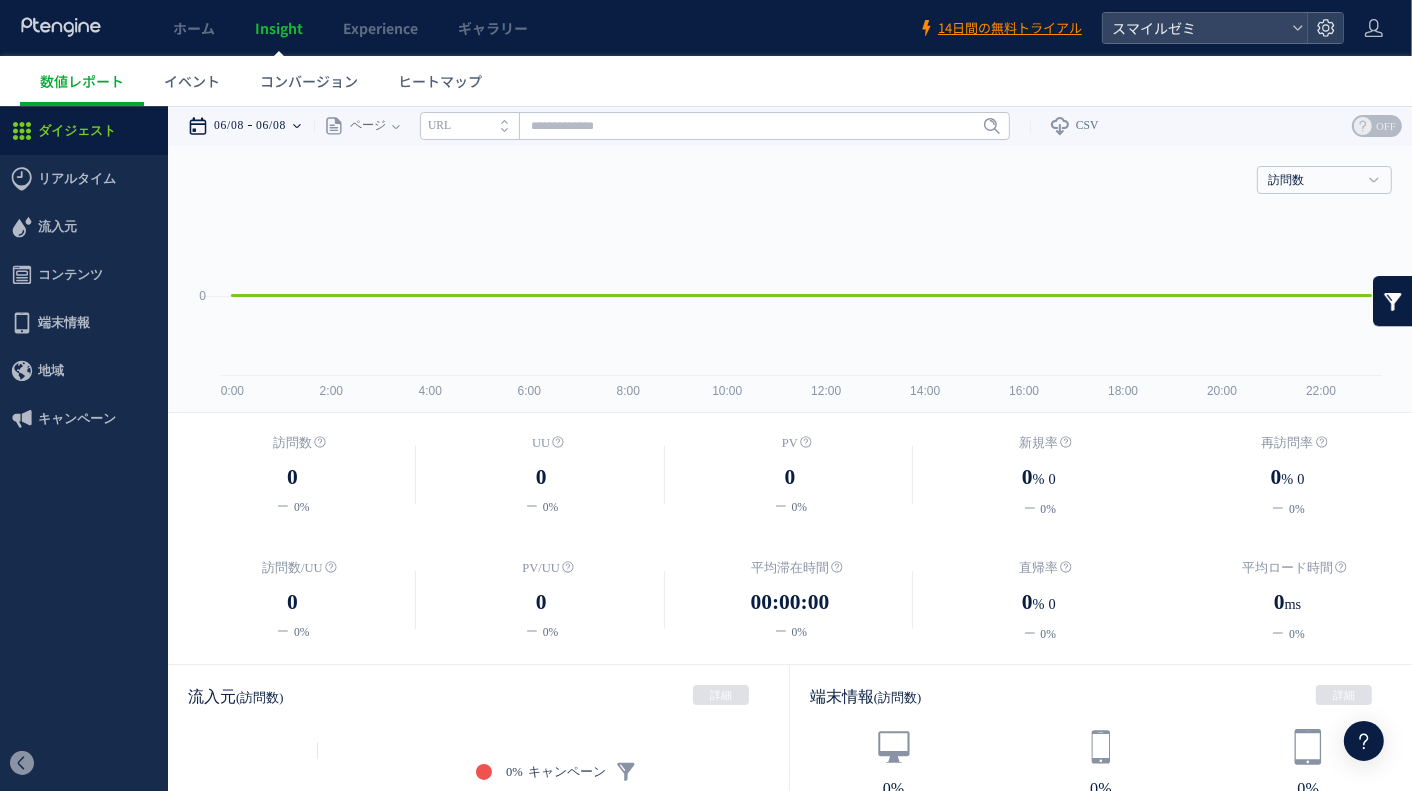 click on "06/08" at bounding box center (271, 125) 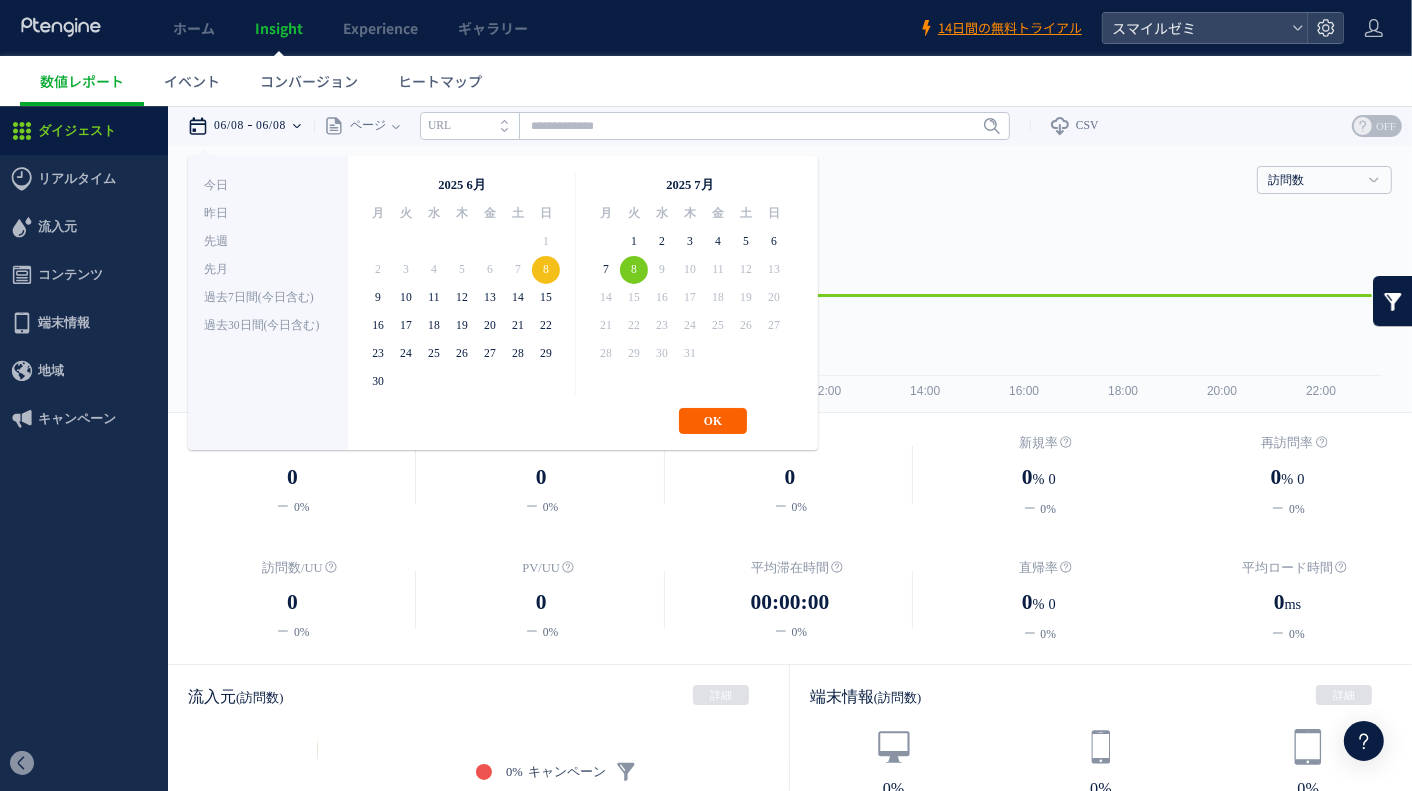 click on "OK" at bounding box center [713, 420] 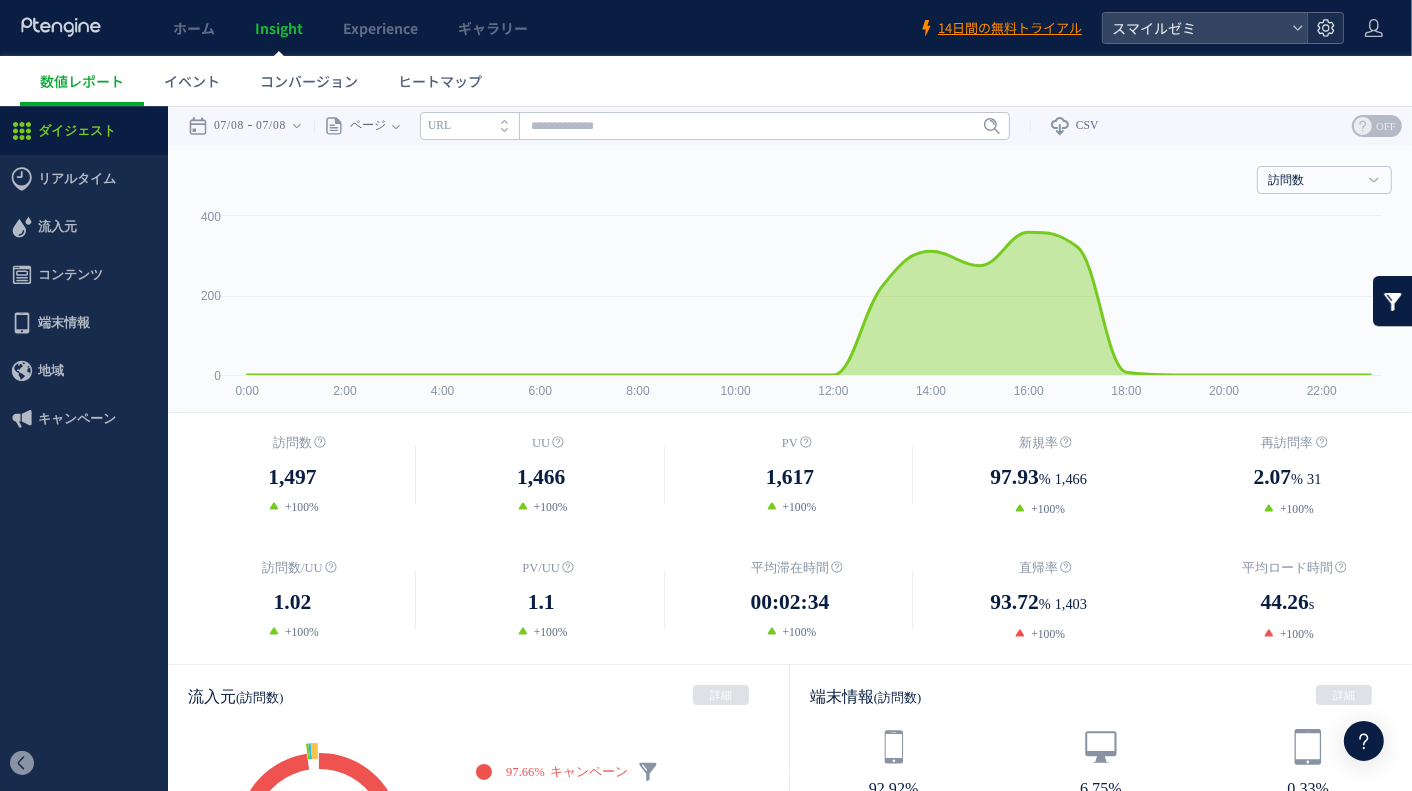 click 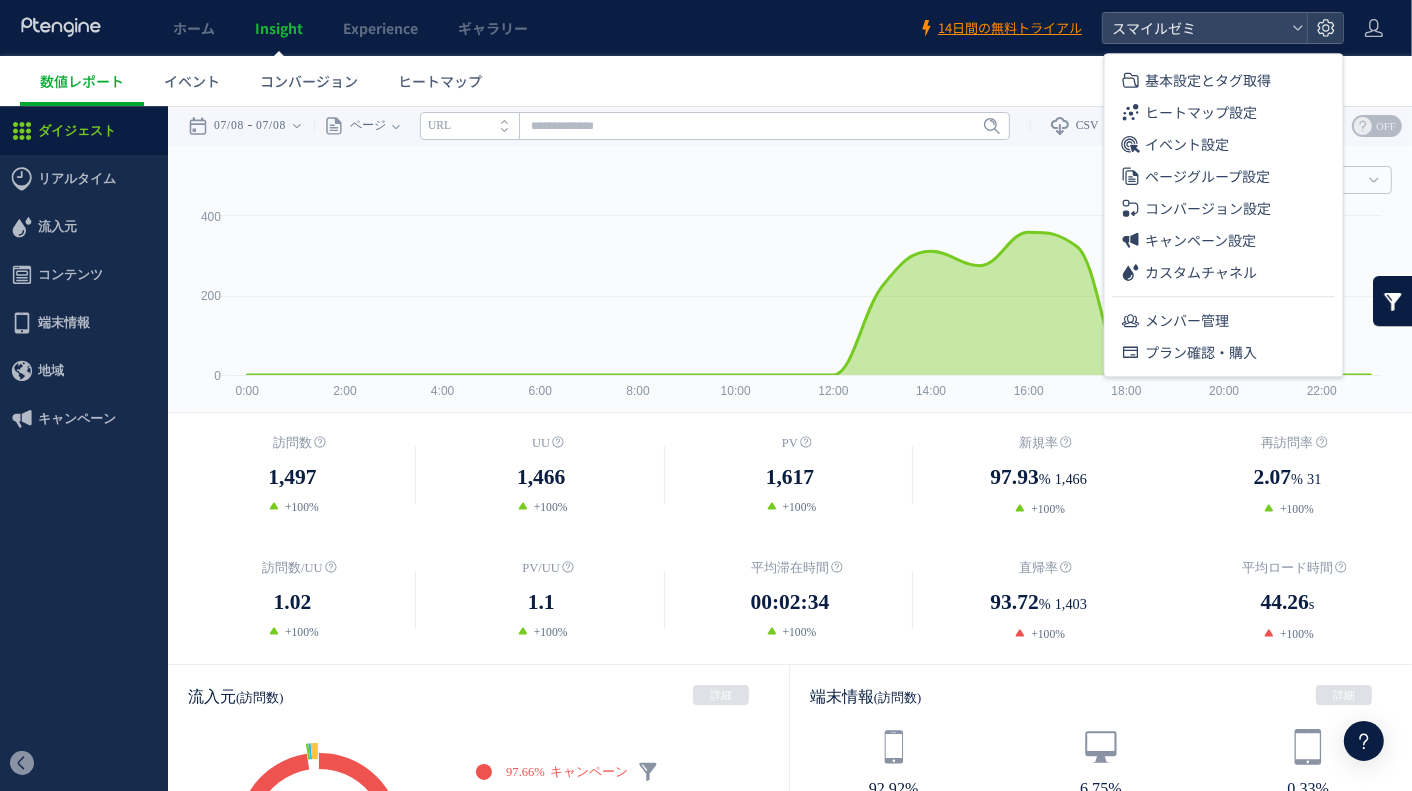 click 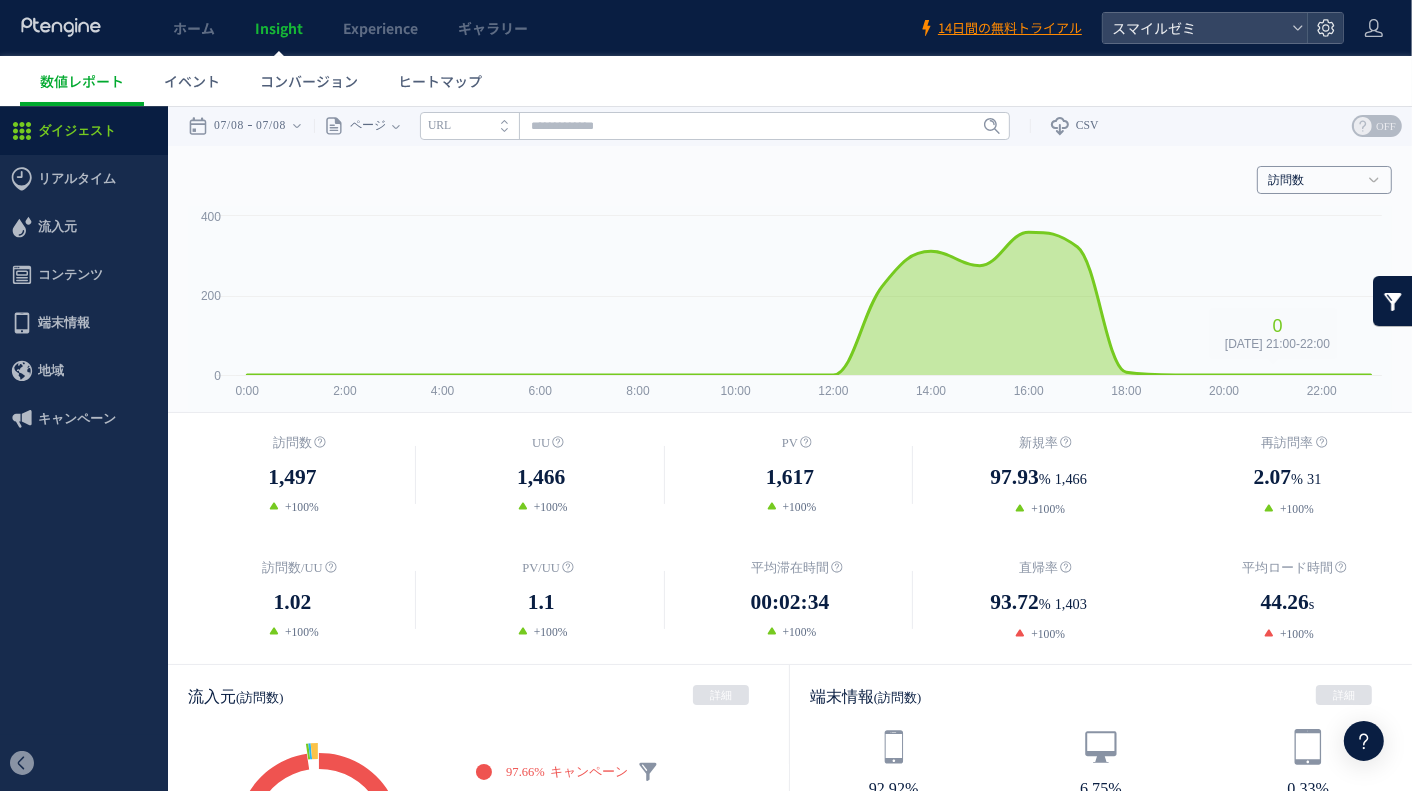 click on "訪問数" at bounding box center [1313, 180] 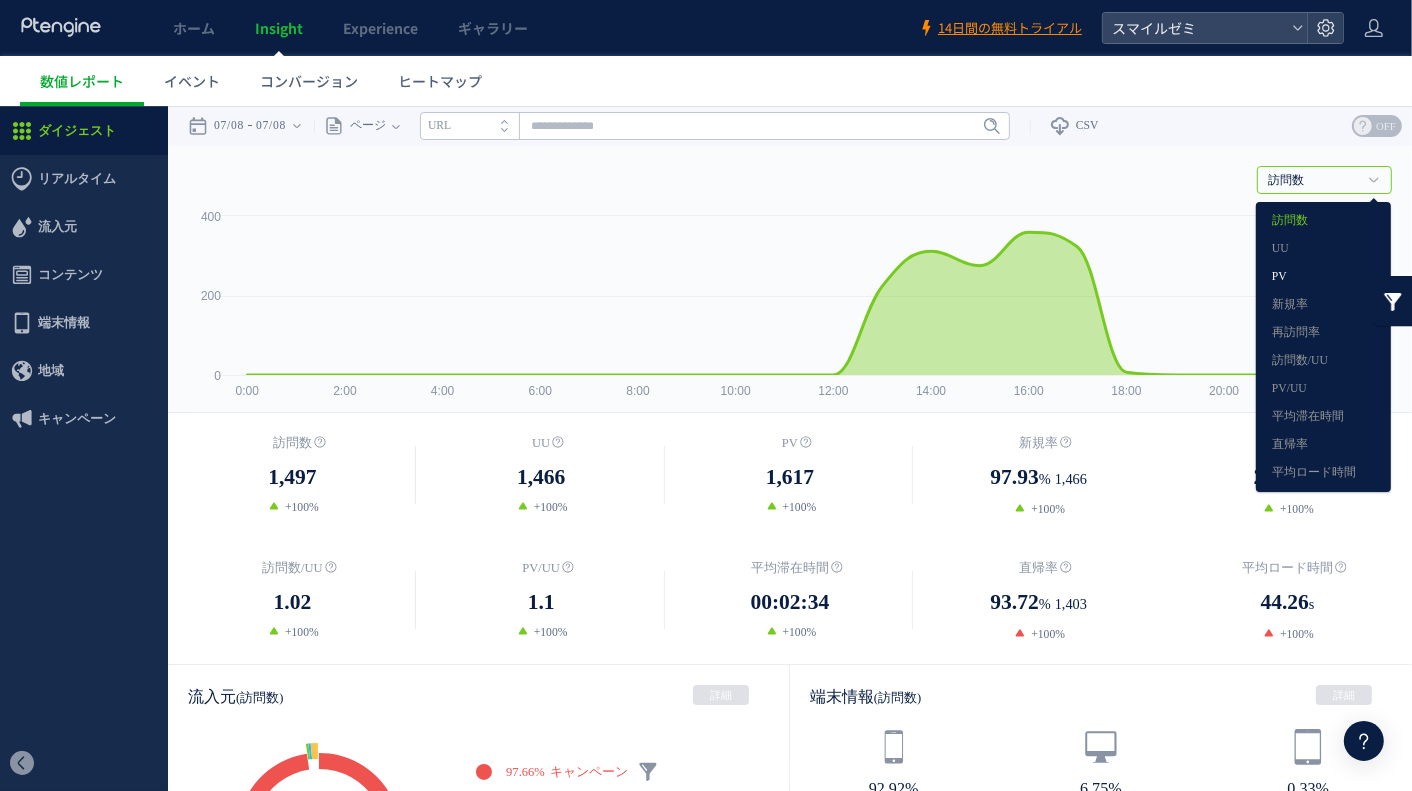 click on "PV" at bounding box center [1323, 276] 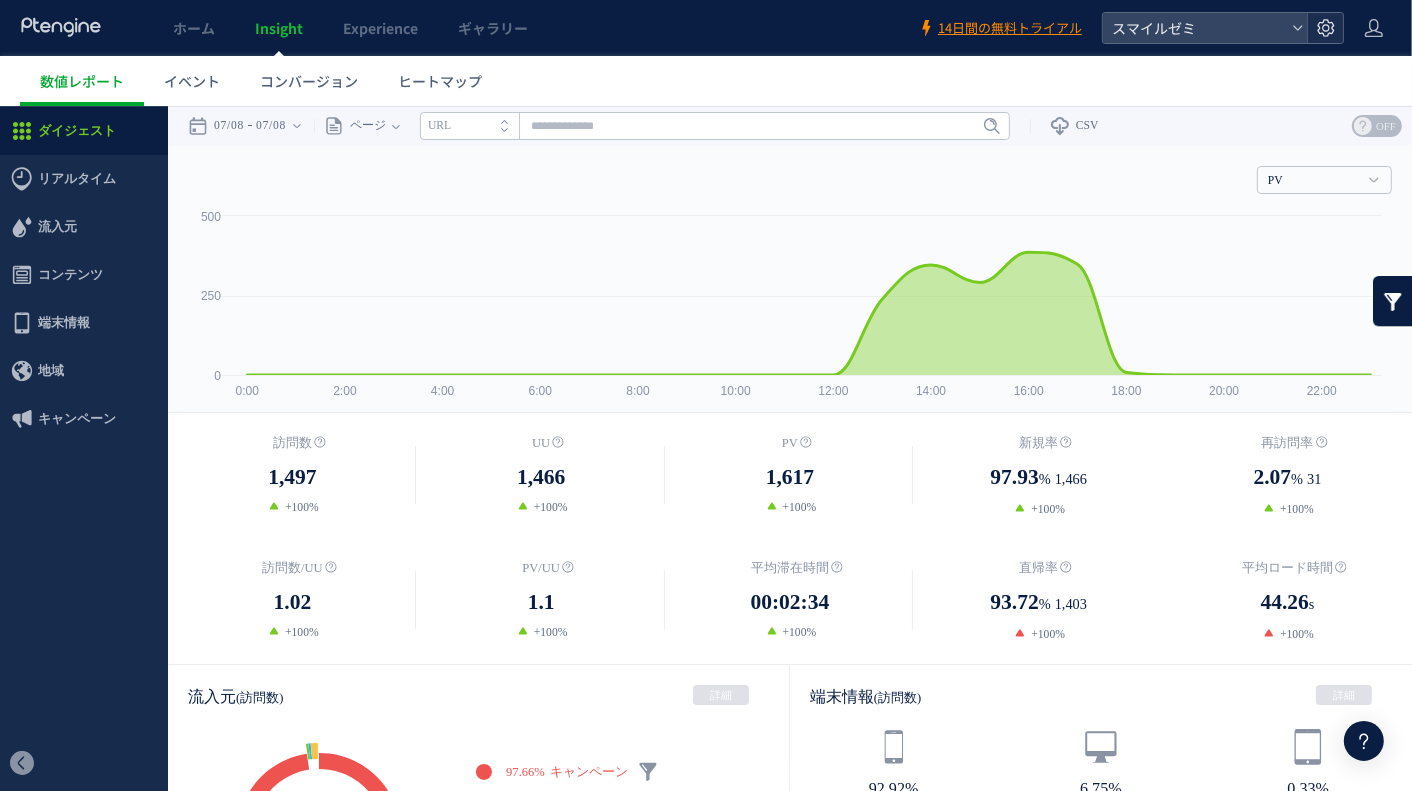 click 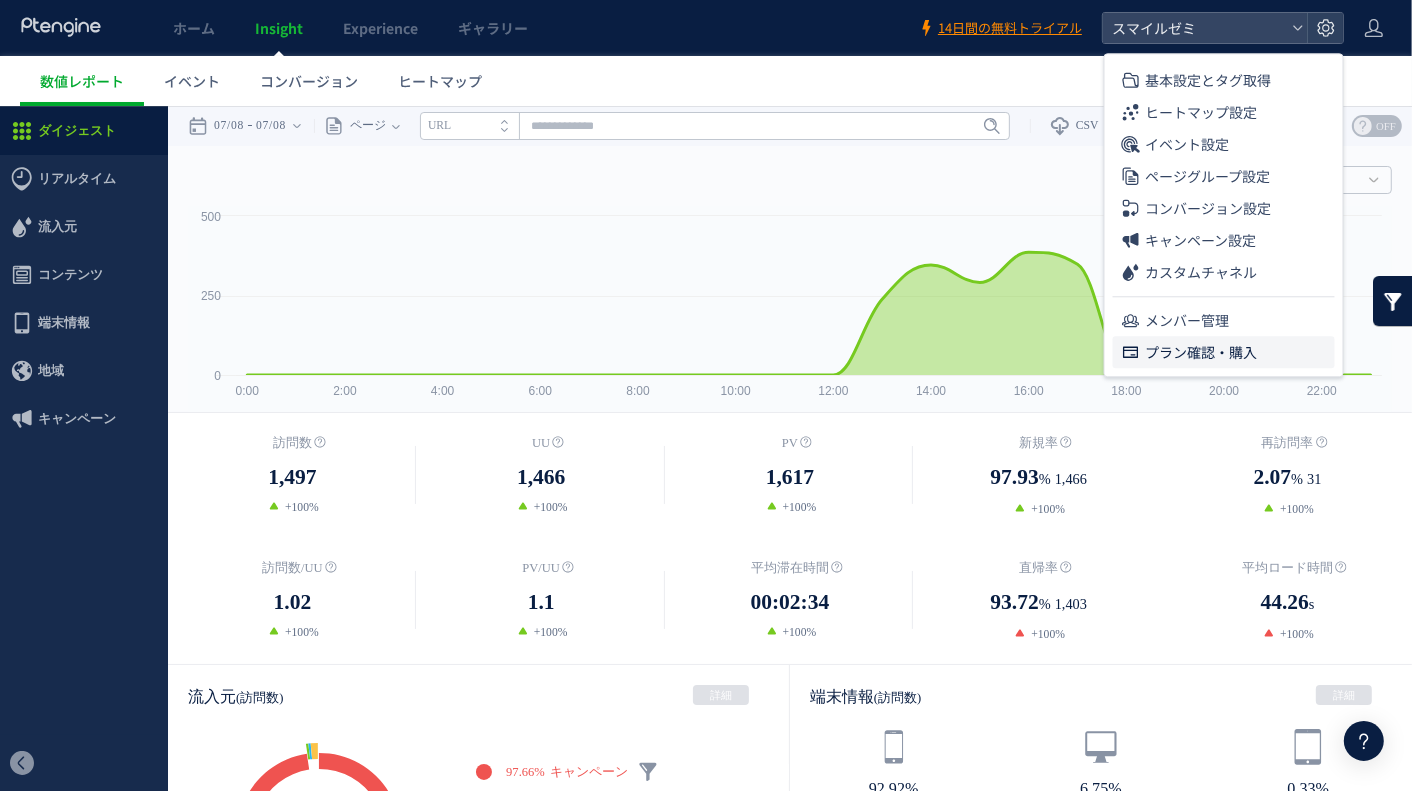 click on "プラン確認・購入" at bounding box center [1202, 352] 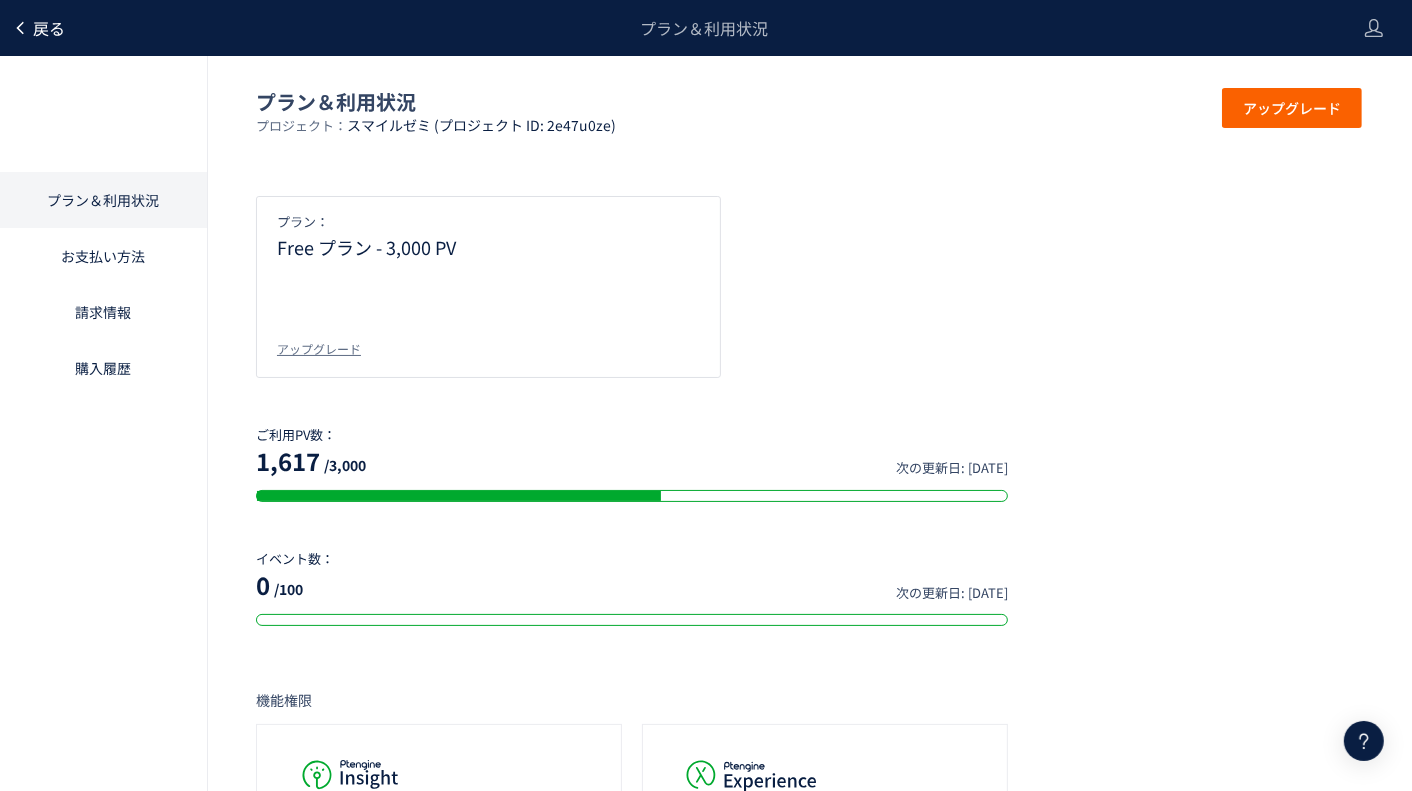 click on "戻る" at bounding box center [38, 28] 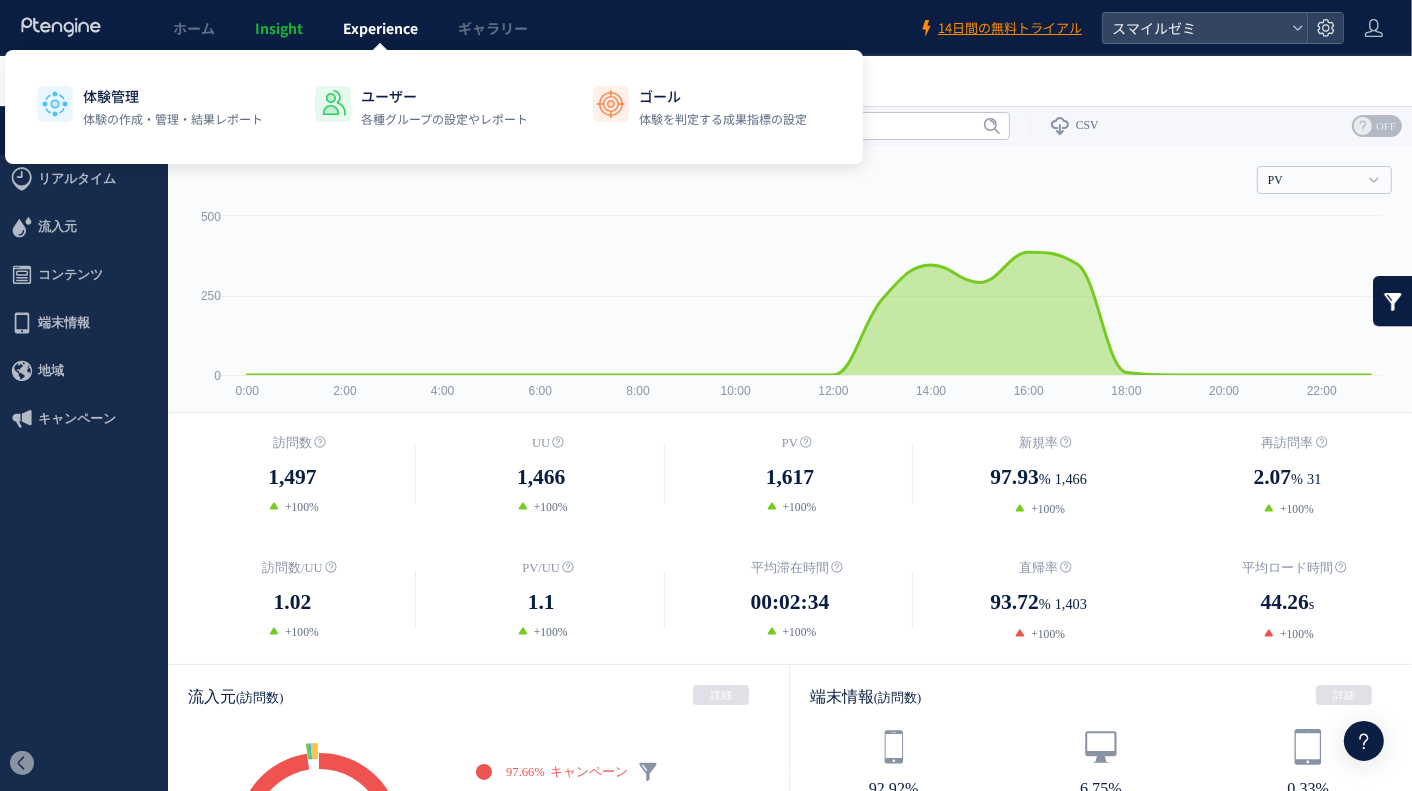 click on "Experience" 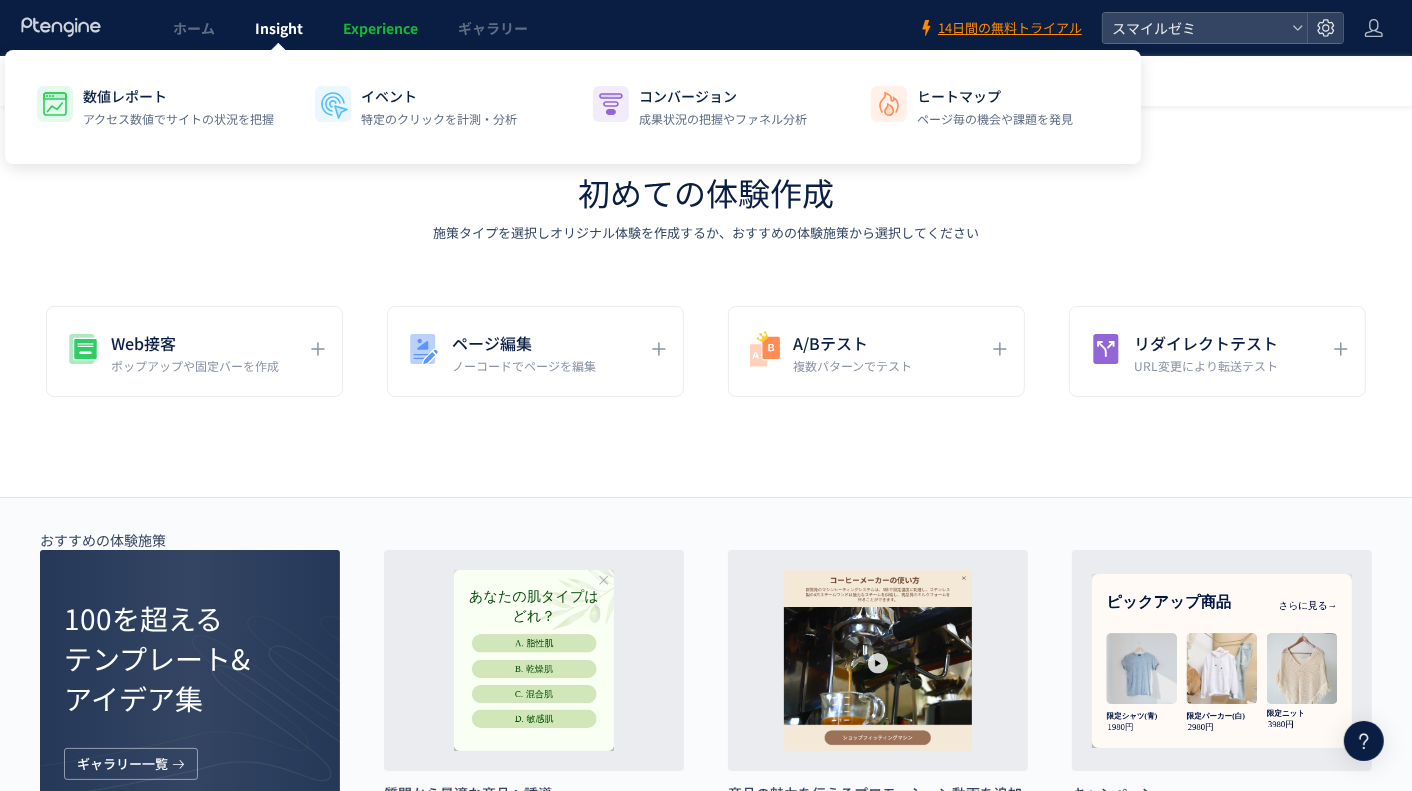 click on "Insight" 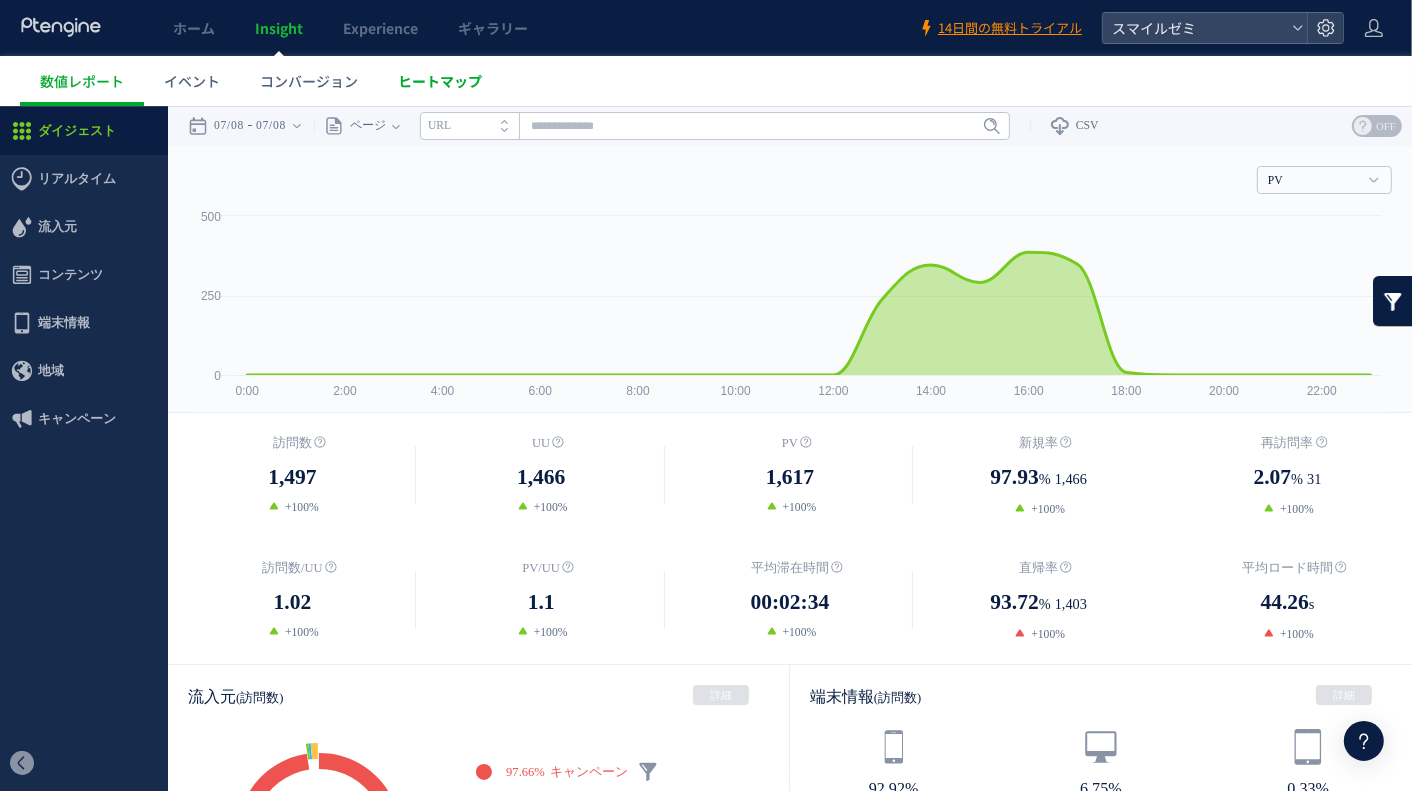 click on "ヒートマップ" at bounding box center [440, 81] 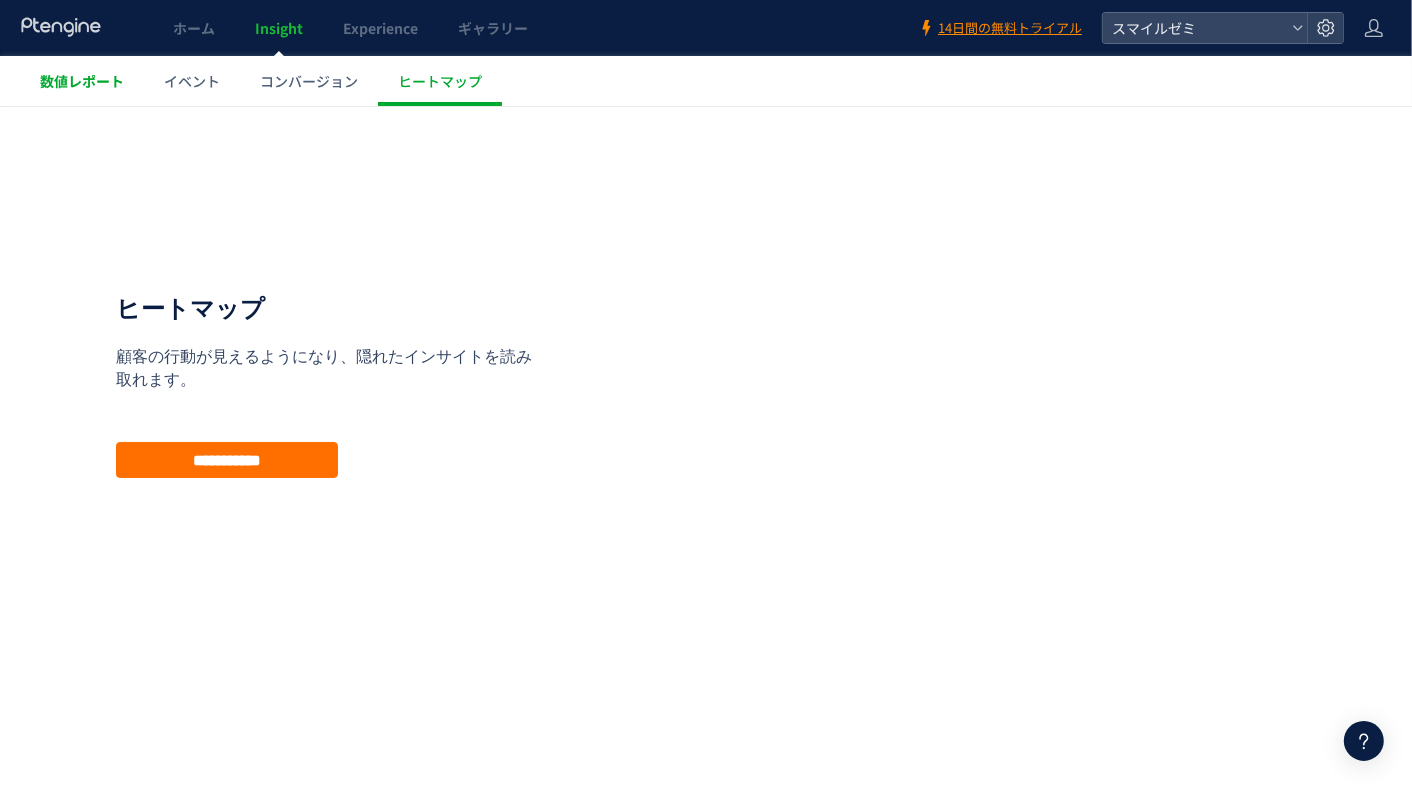click on "数値レポート" at bounding box center (82, 81) 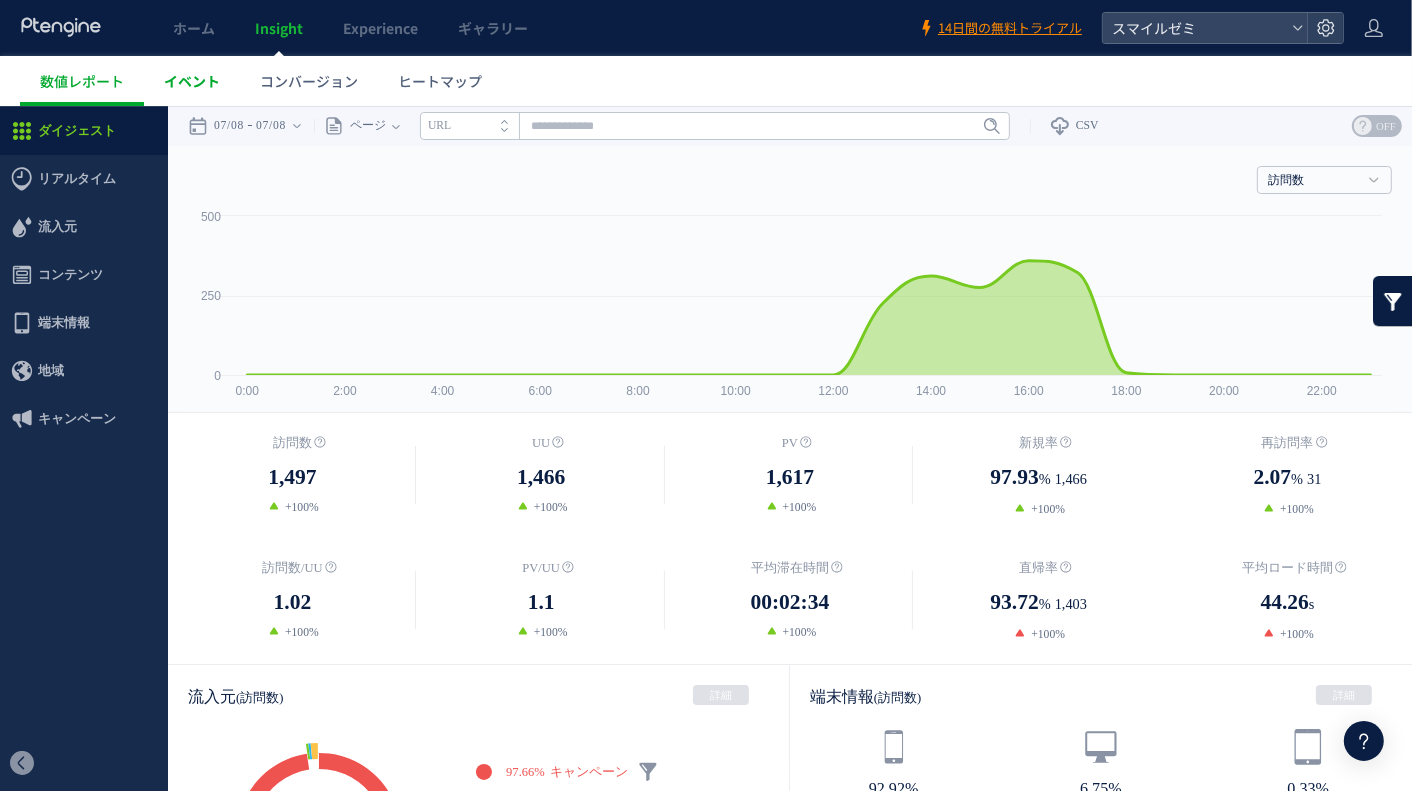 click on "イベント" at bounding box center [192, 81] 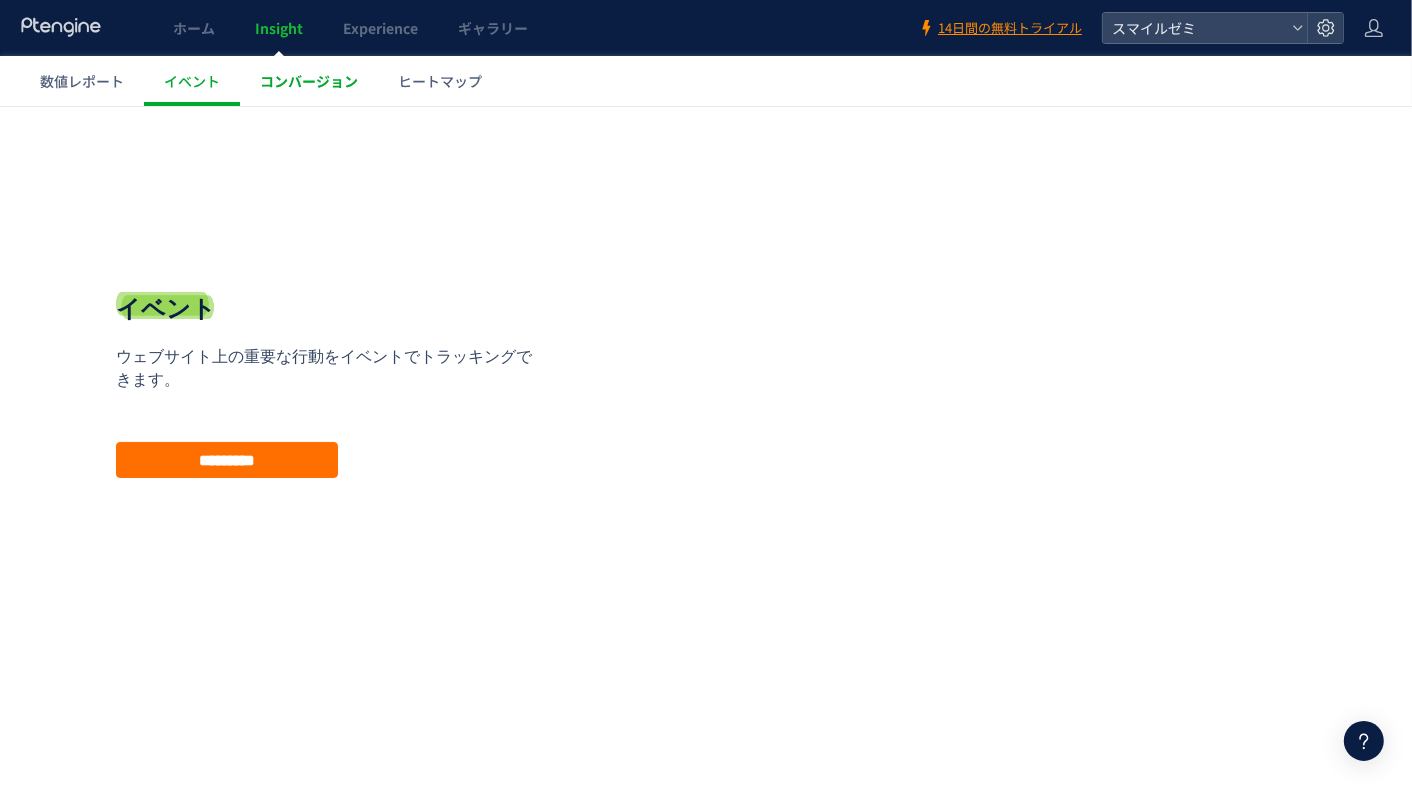 click on "コンバージョン" at bounding box center [309, 81] 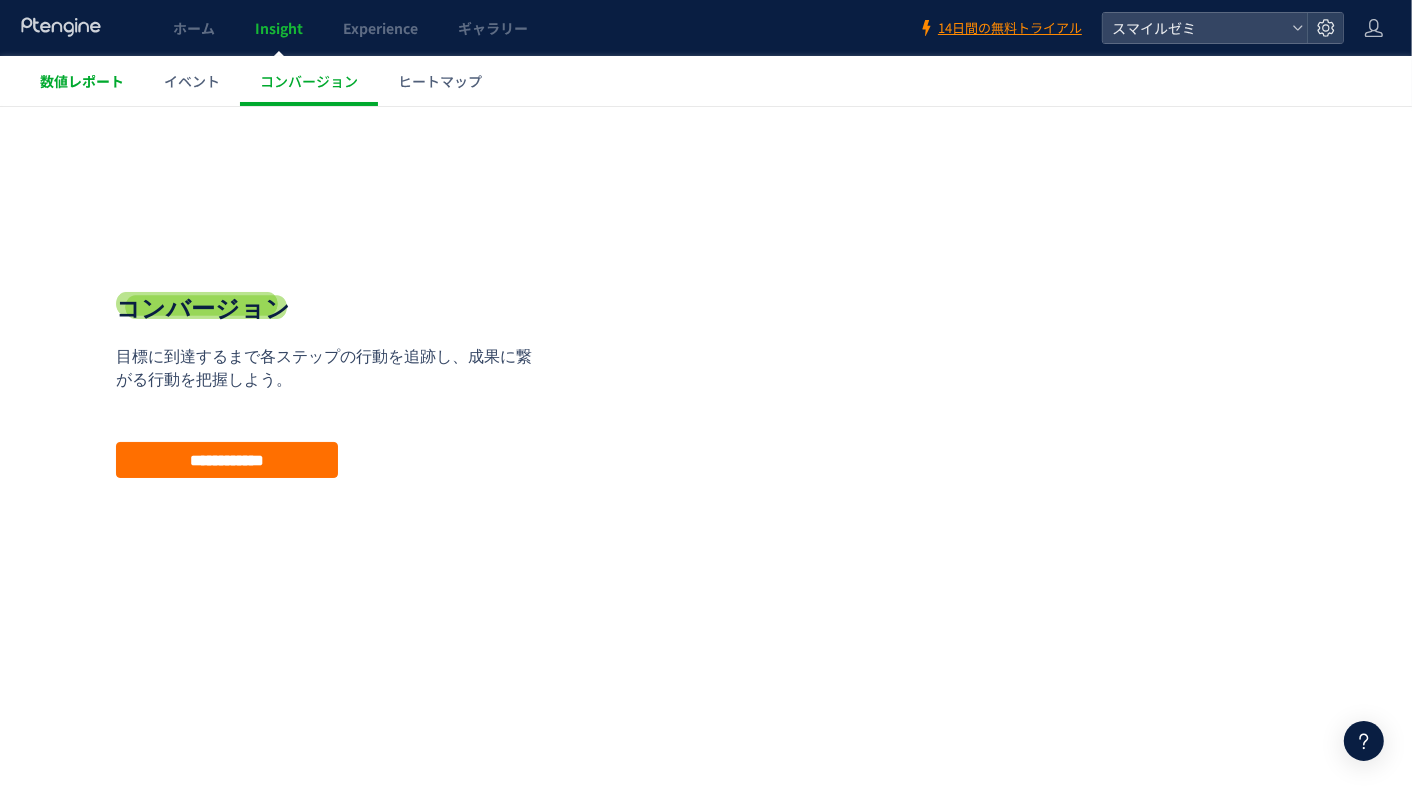 click on "数値レポート" at bounding box center (82, 81) 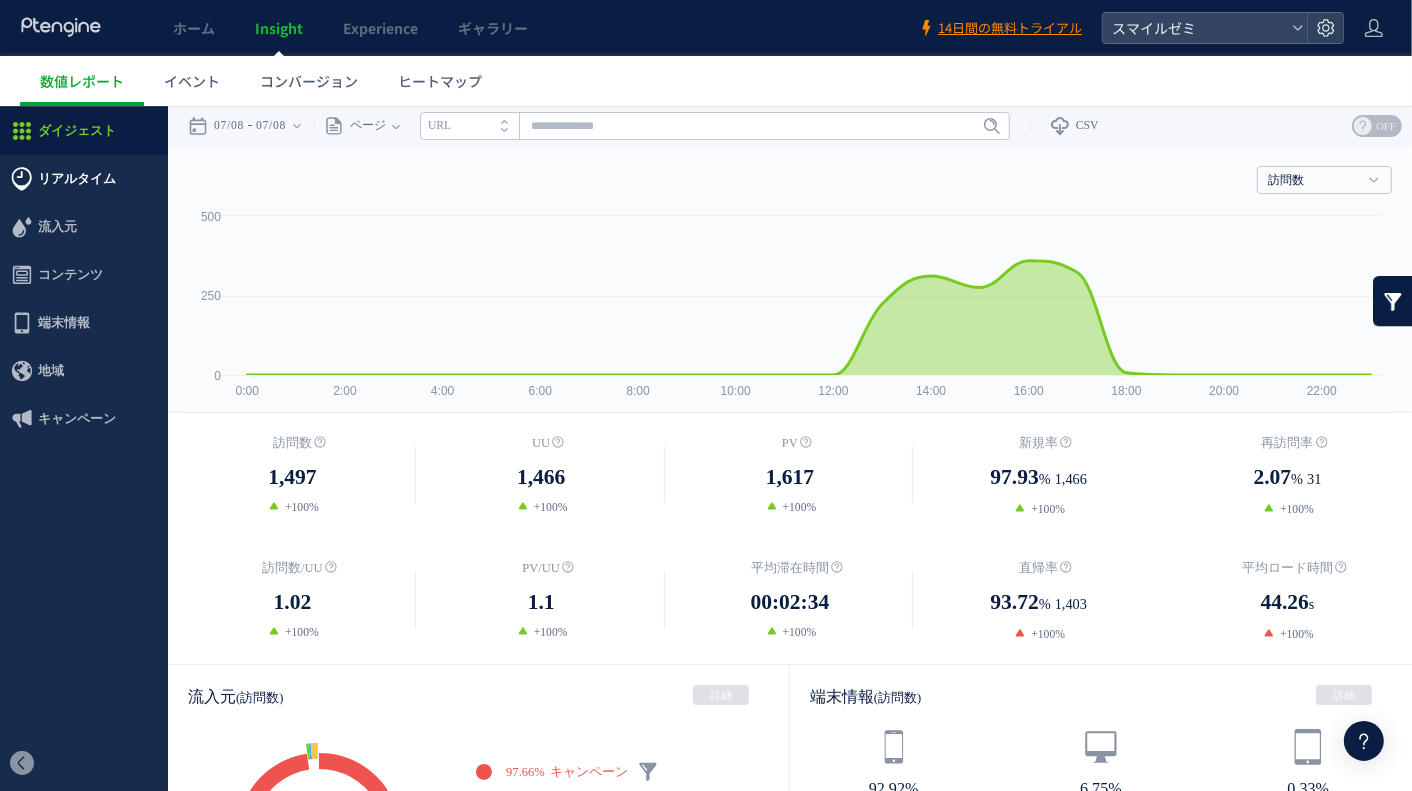 click on "リアルタイム" at bounding box center [84, 178] 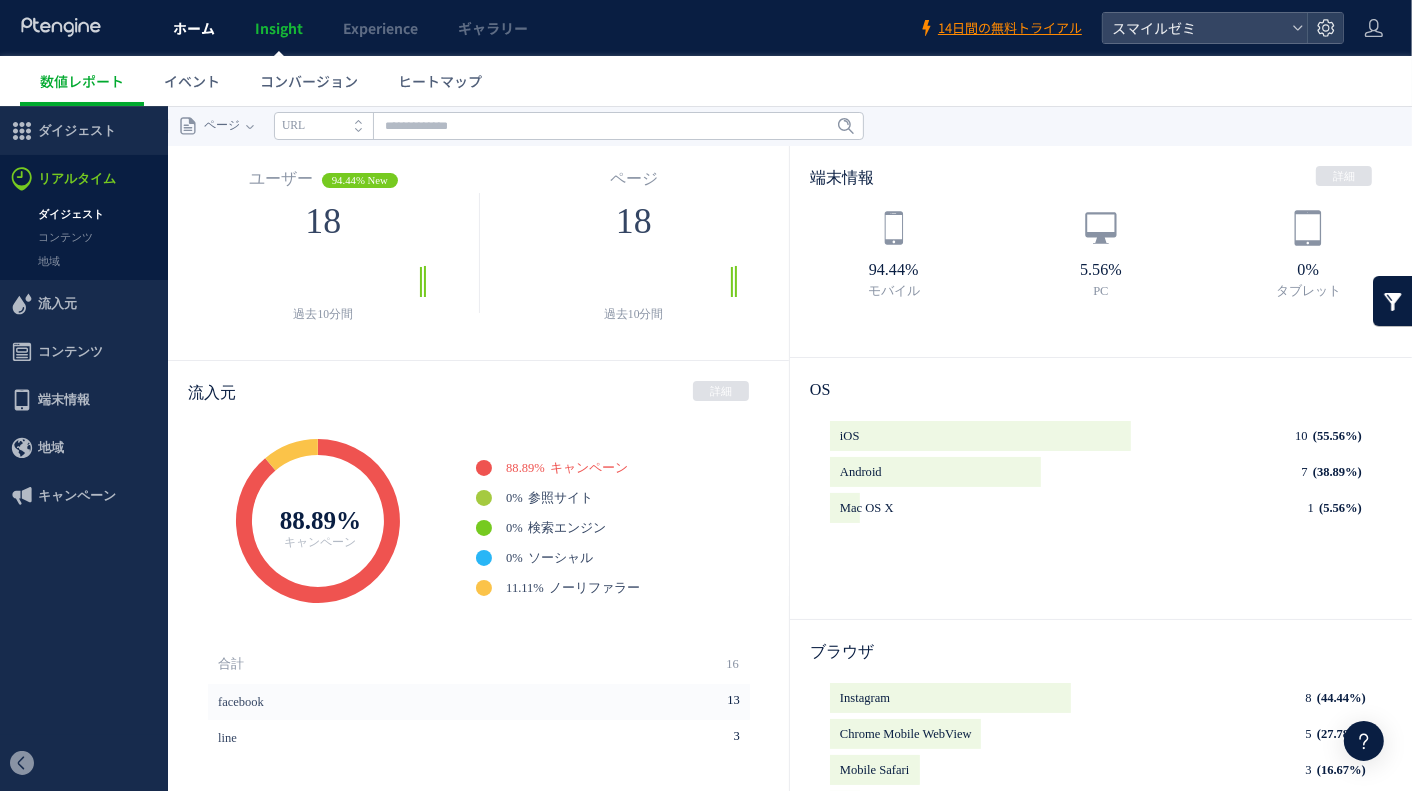 click on "ホーム" at bounding box center (194, 28) 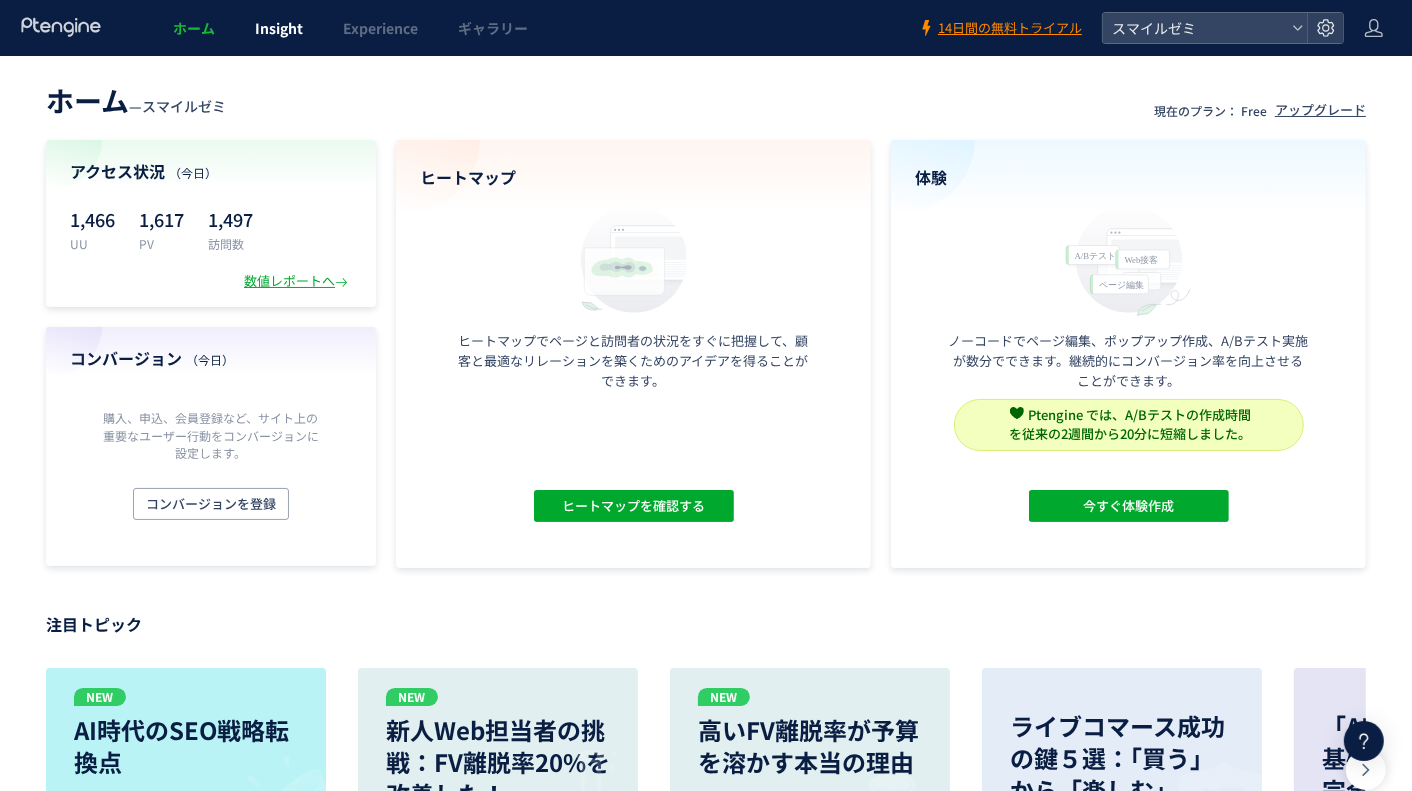 click on "Insight" at bounding box center [279, 28] 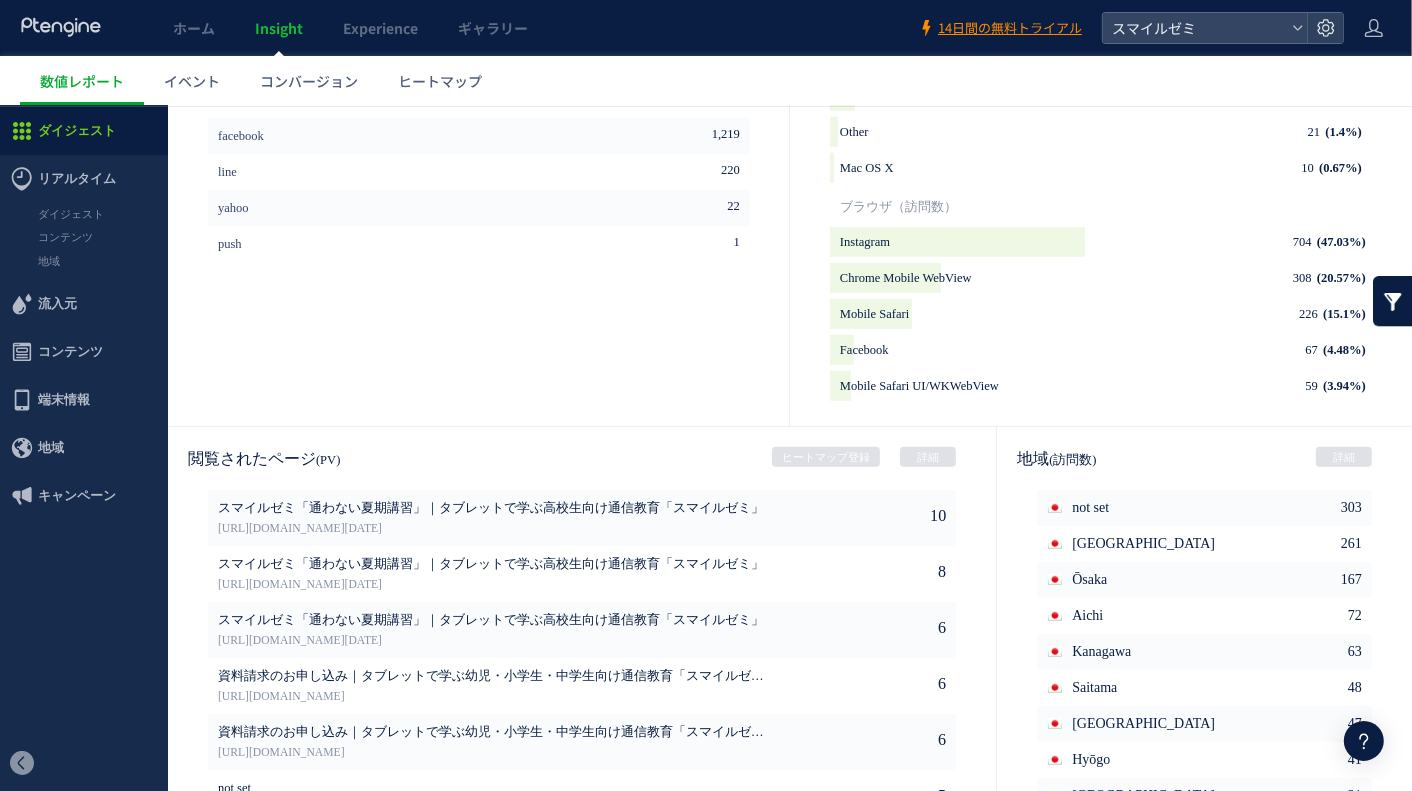 scroll, scrollTop: 887, scrollLeft: 0, axis: vertical 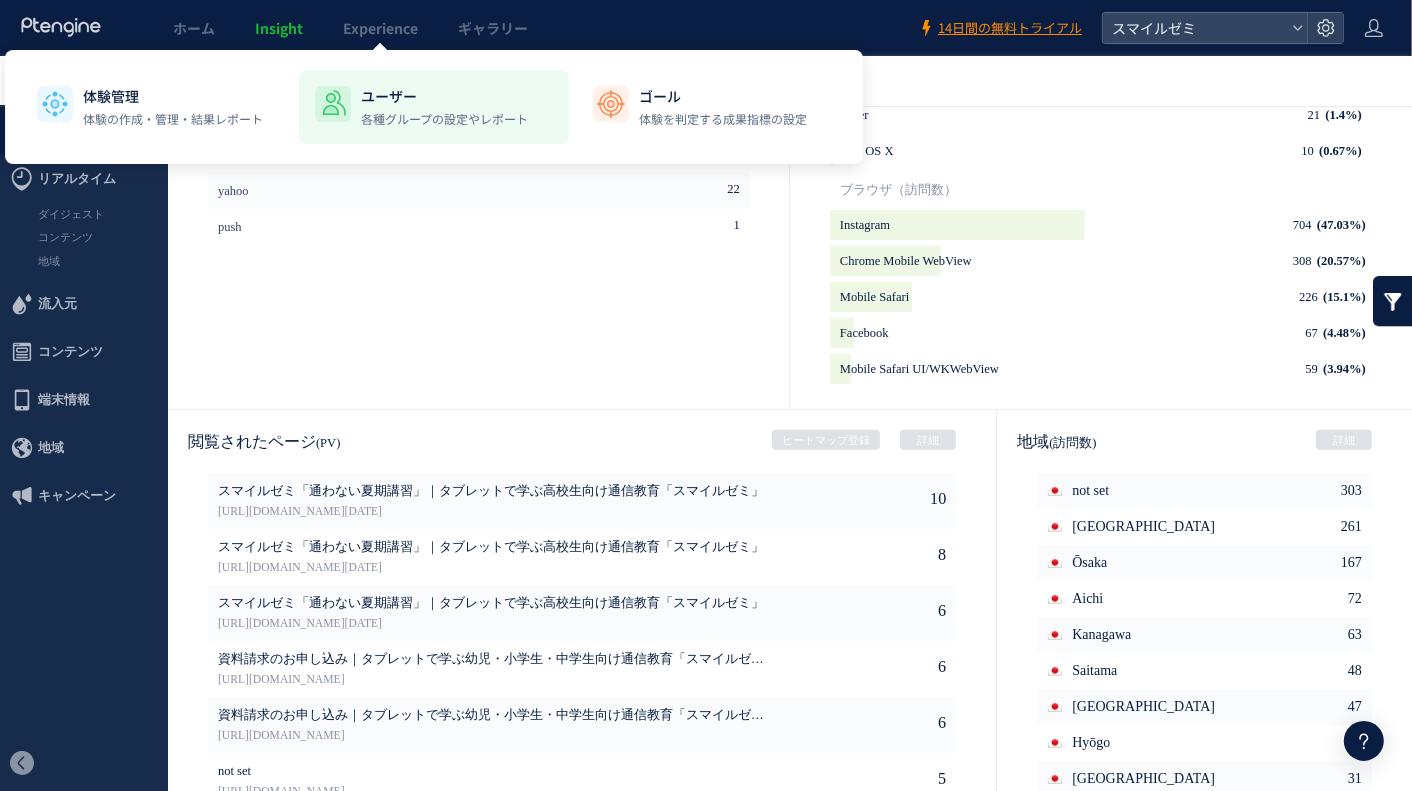 click on "ユーザー" at bounding box center [444, 96] 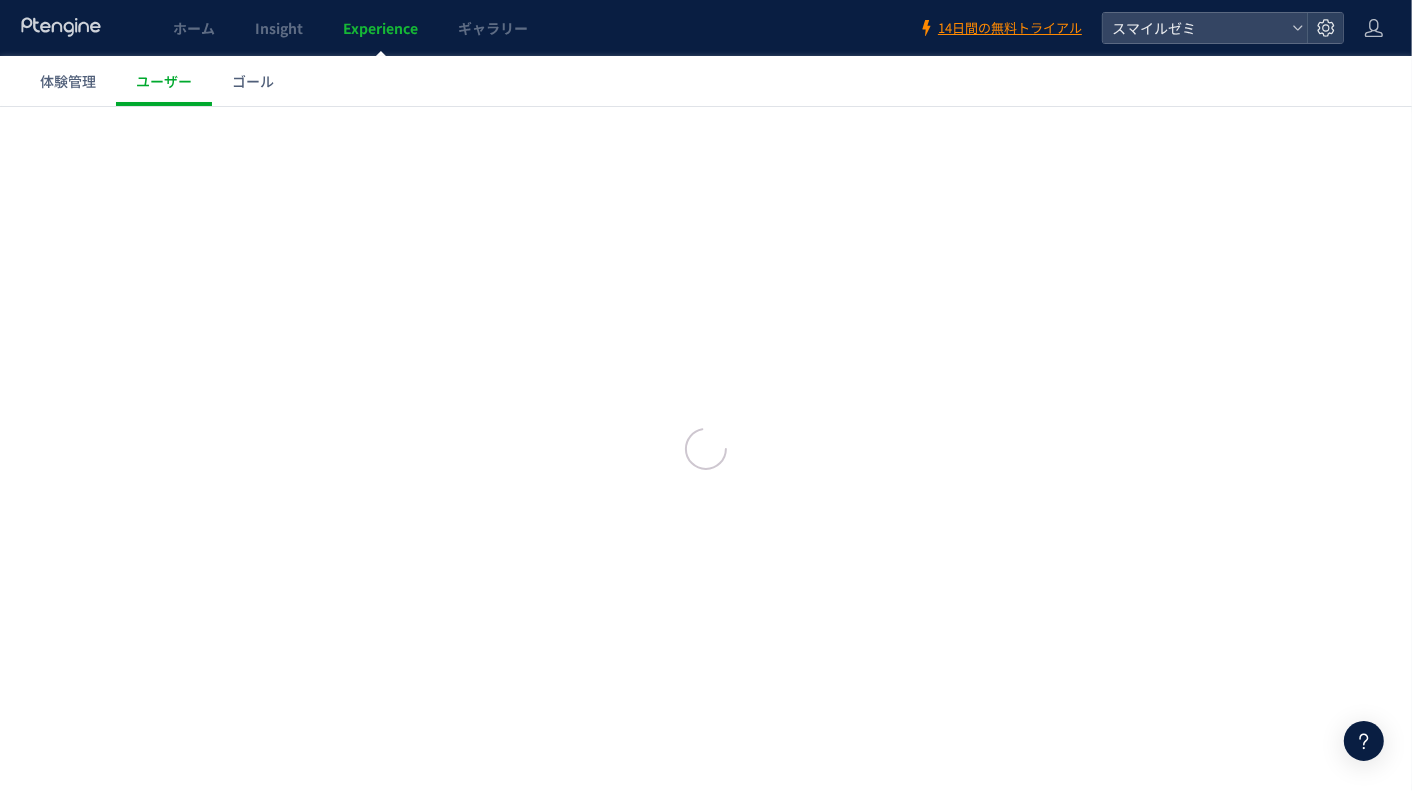 scroll, scrollTop: 0, scrollLeft: 0, axis: both 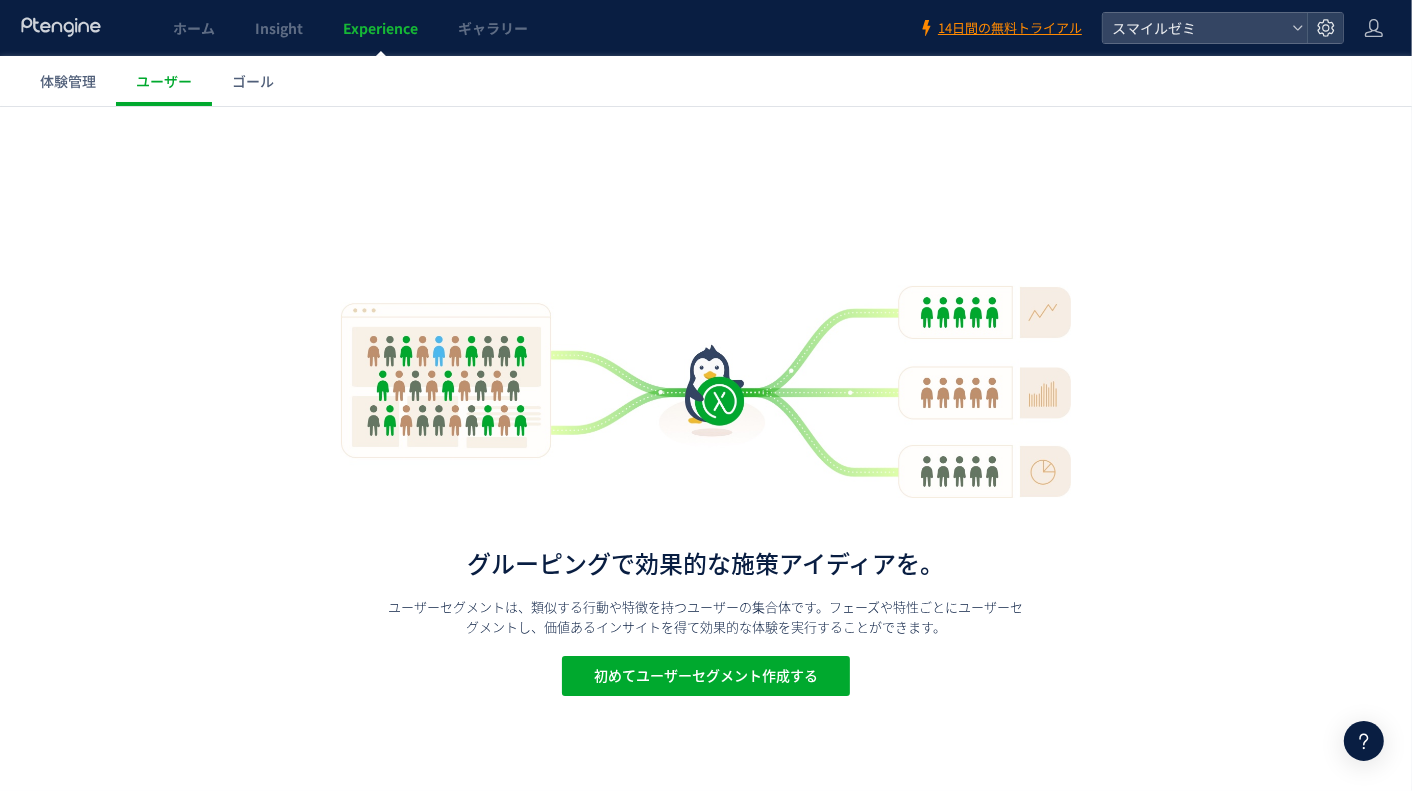 click 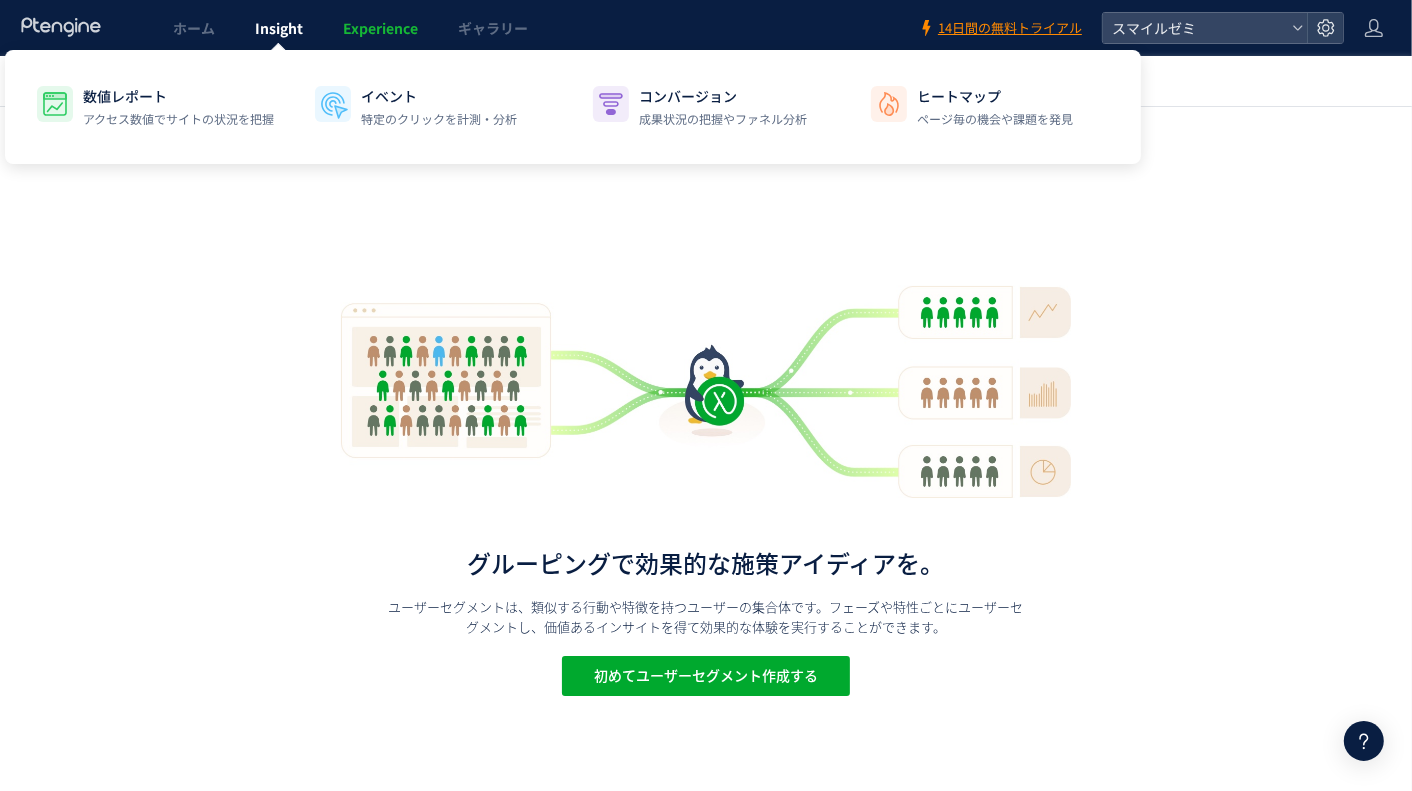 click on "Insight" at bounding box center [279, 28] 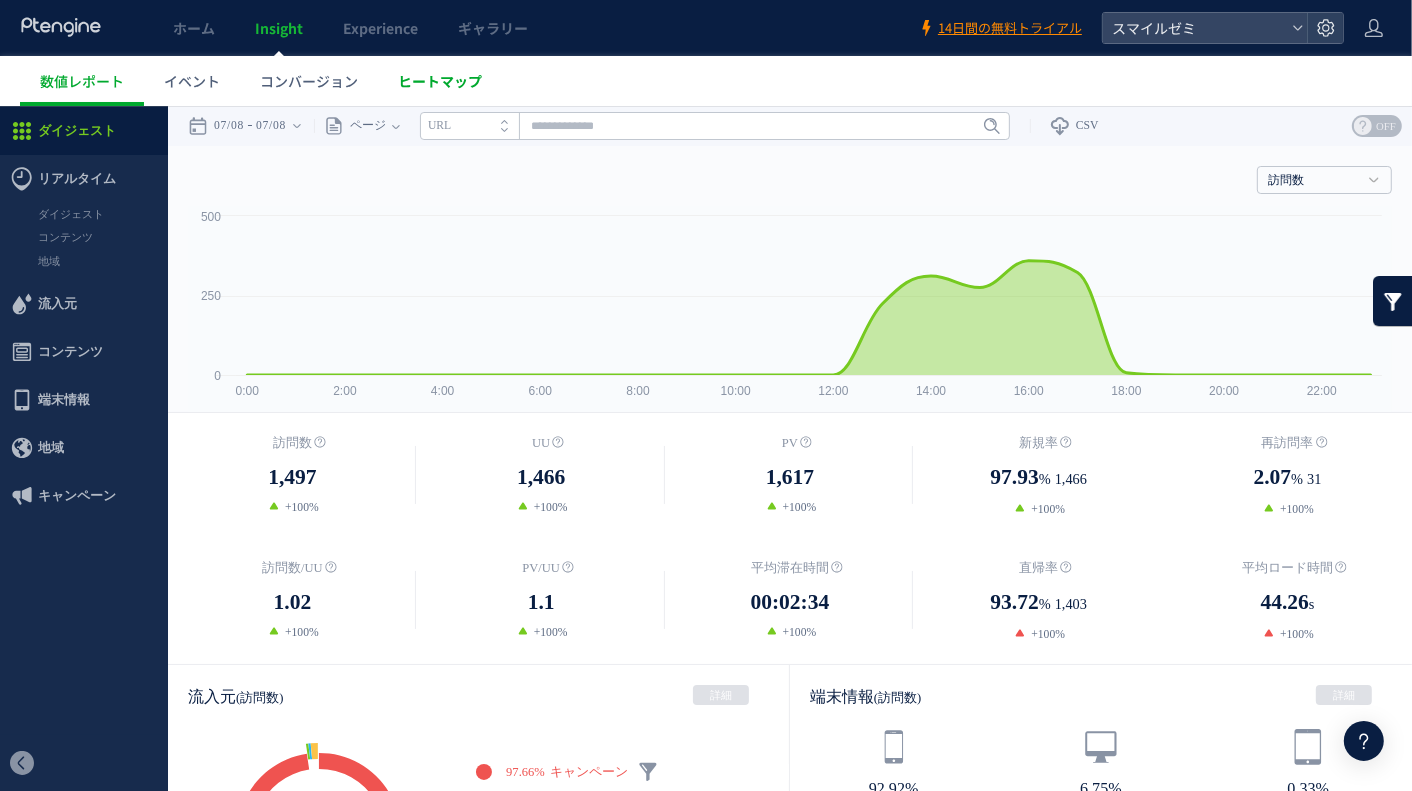click on "ヒートマップ" at bounding box center (440, 81) 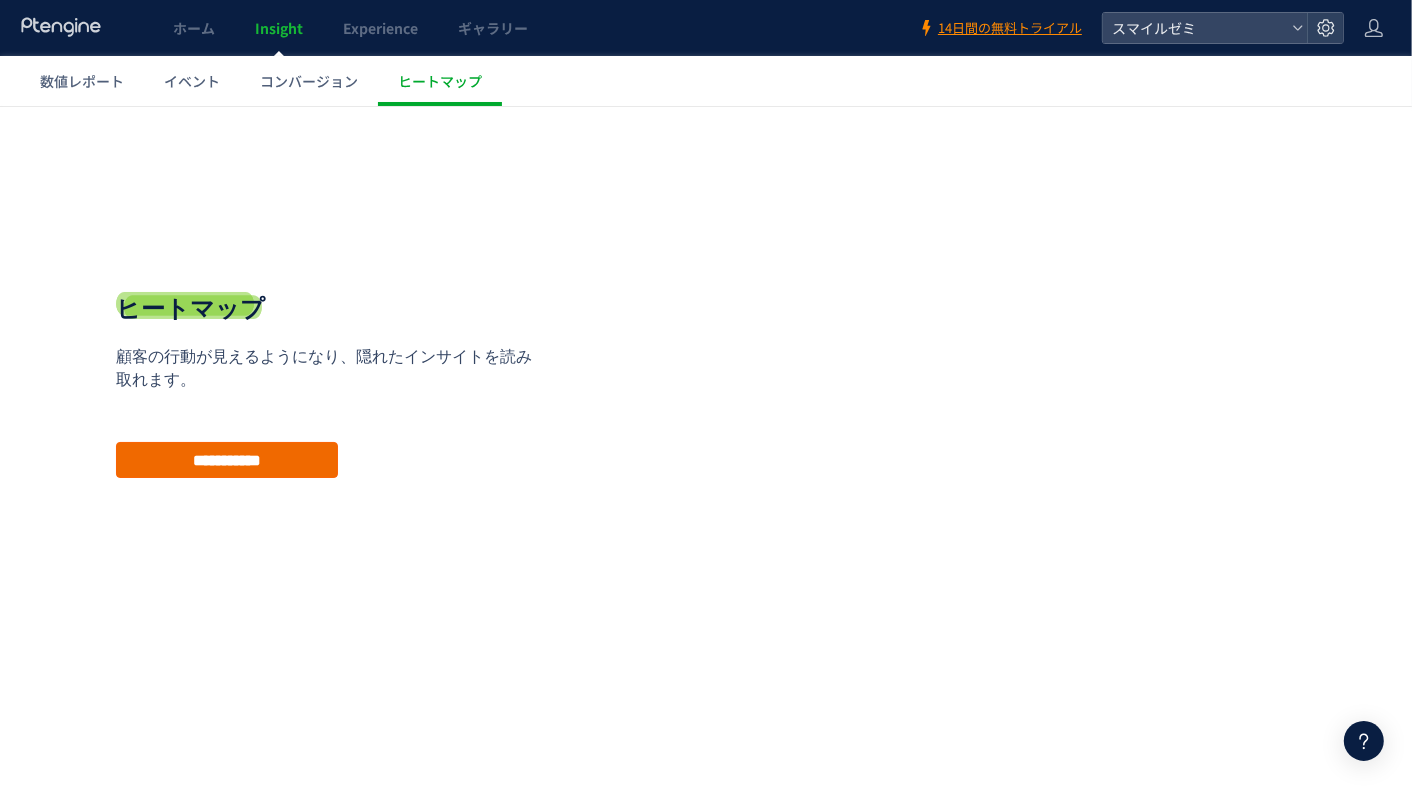 click on "**********" at bounding box center (227, 459) 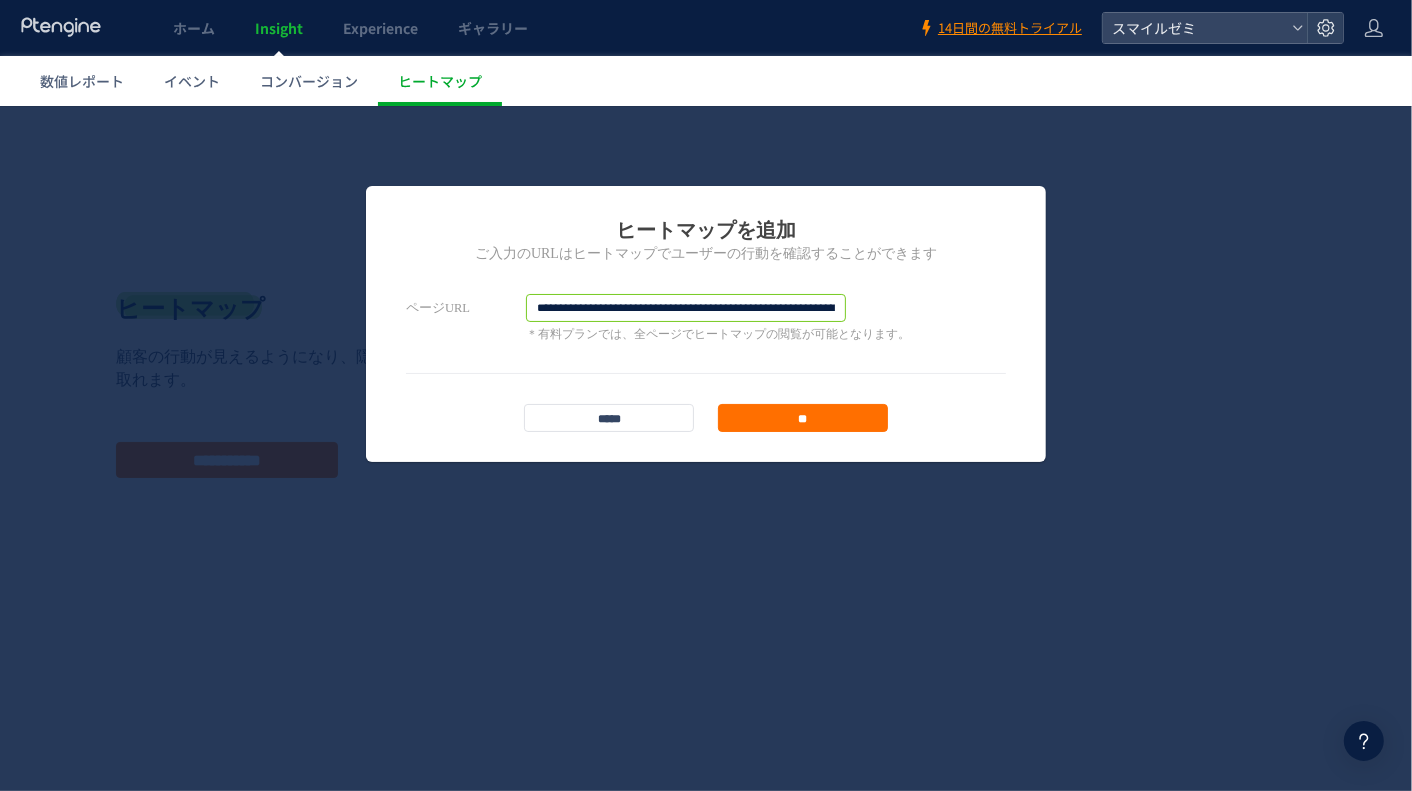 click on "**********" at bounding box center (686, 307) 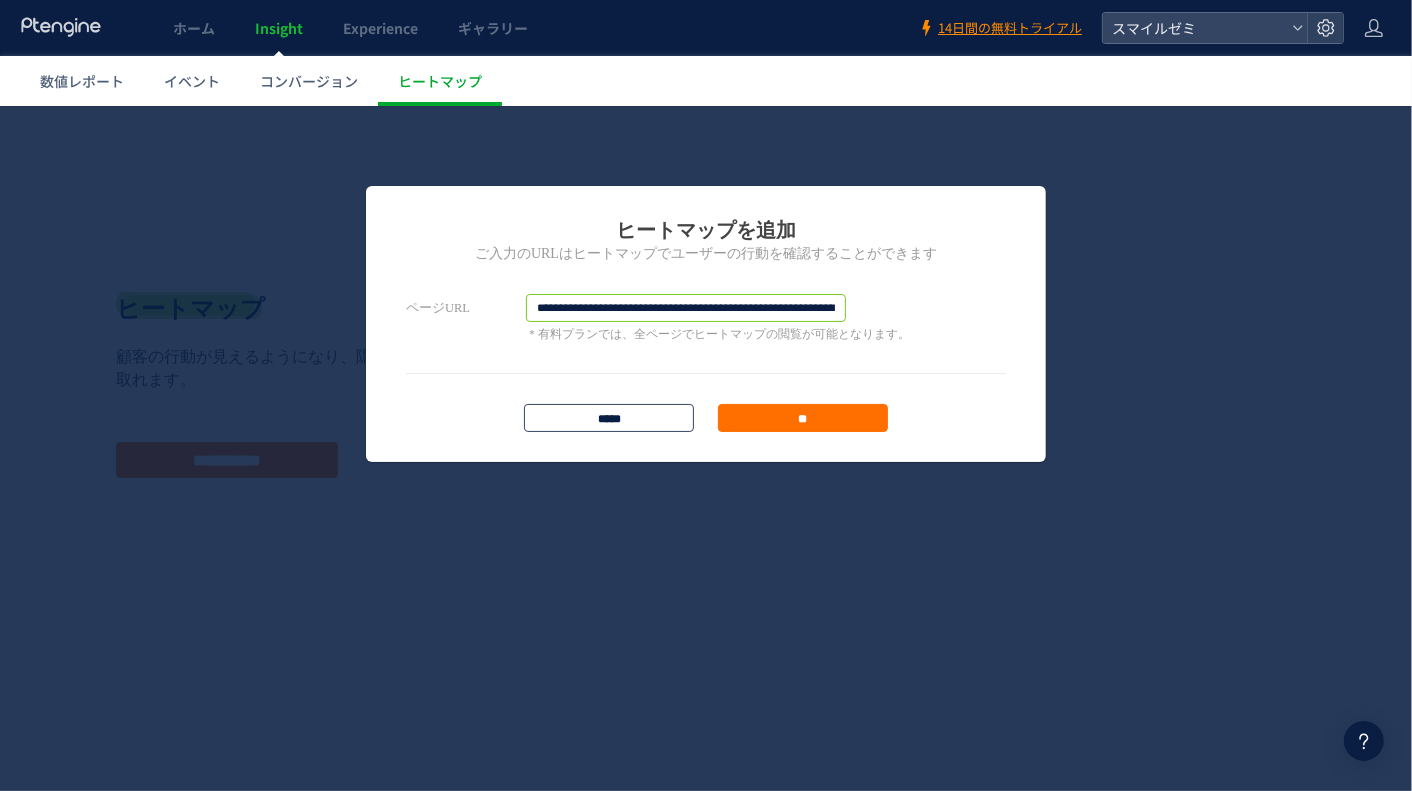 paste 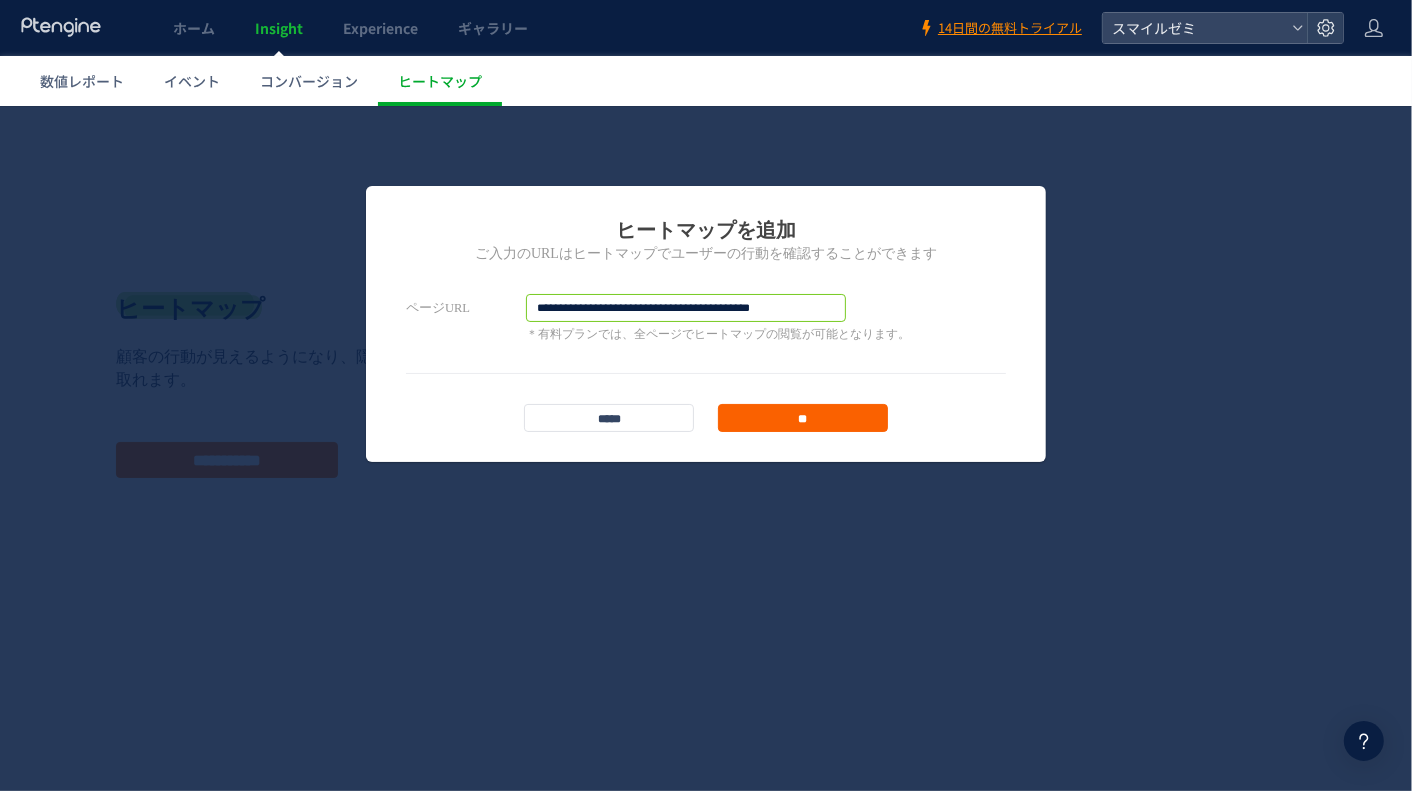 type on "**********" 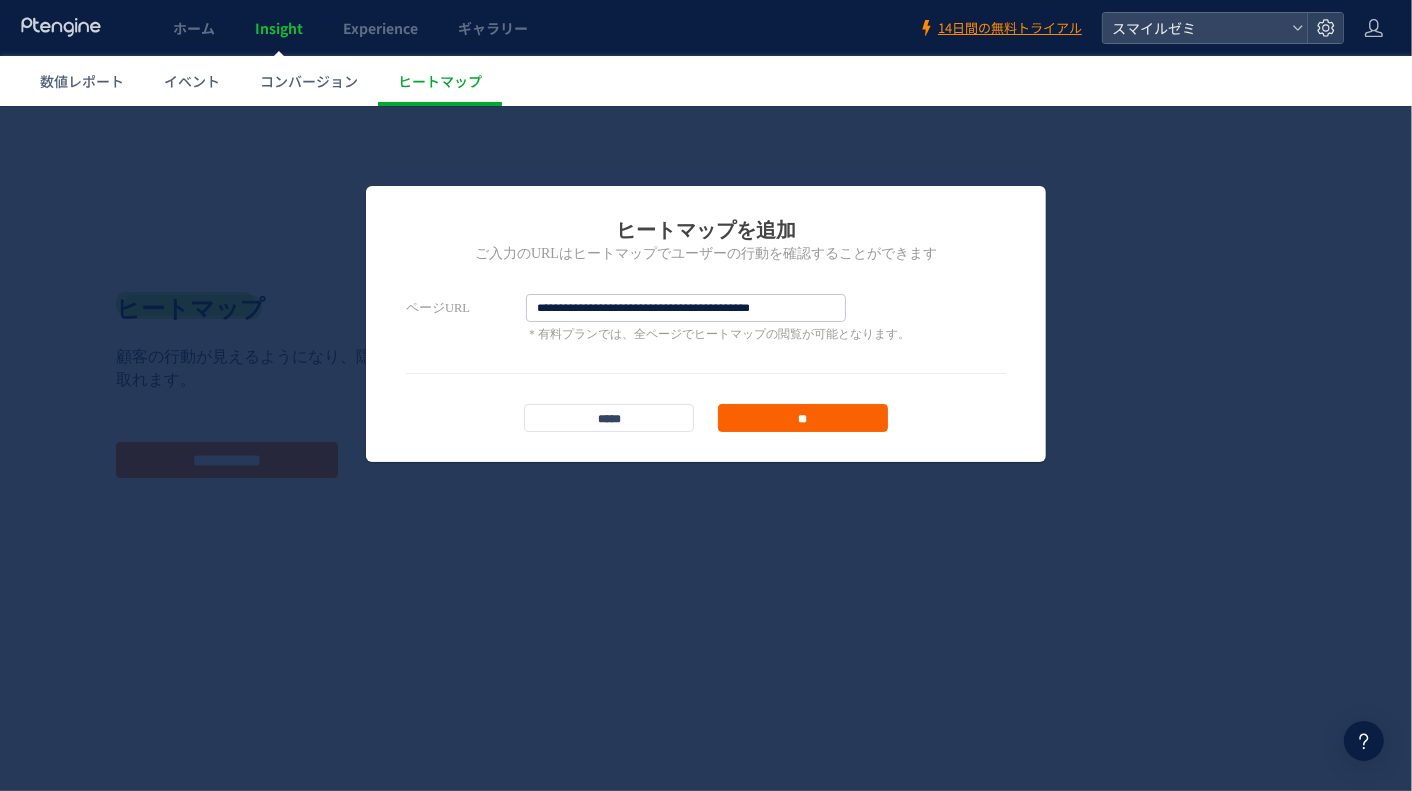click on "**" at bounding box center (803, 417) 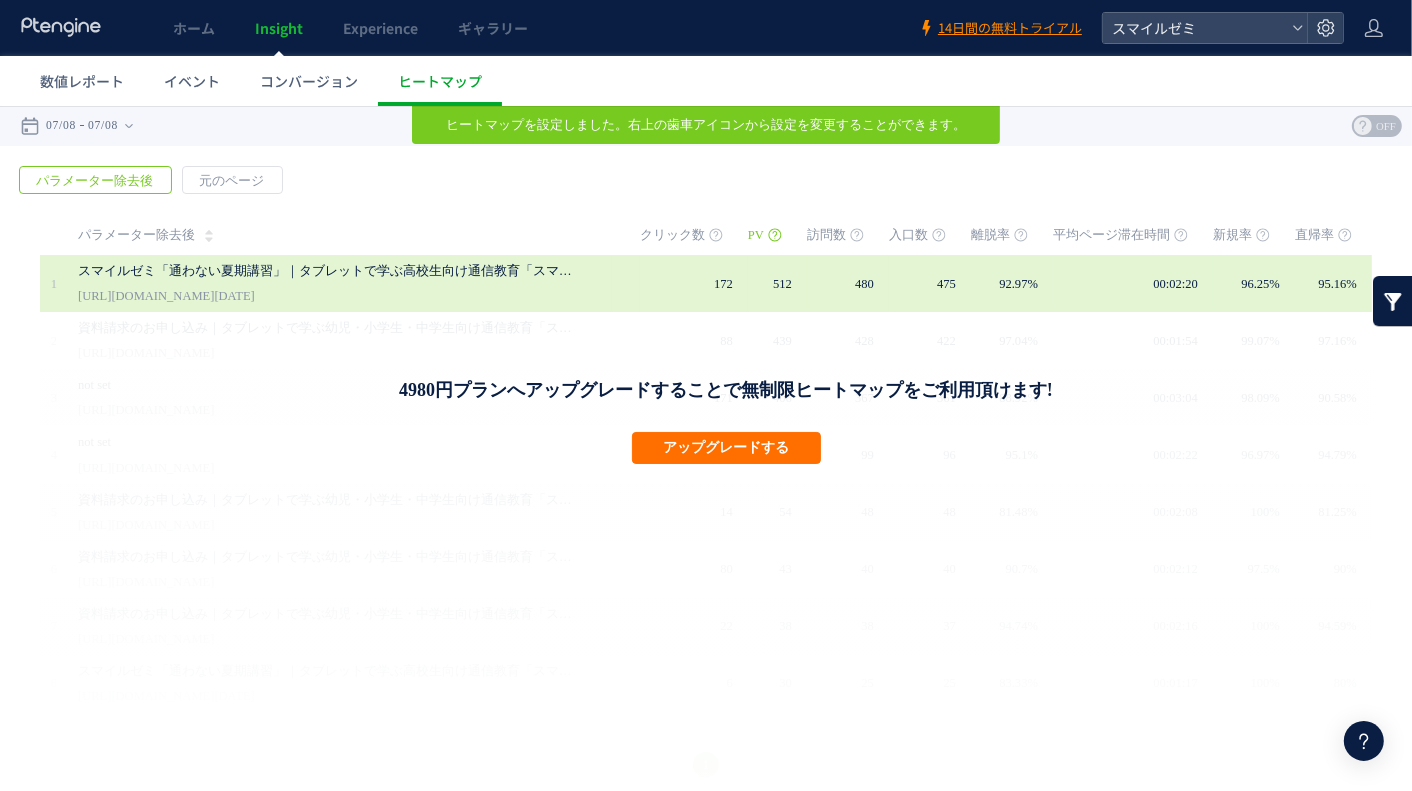 click on "スマイルゼミ「通わない夏期講習」｜タブレットで学ぶ高校生向け通信教育「スマイルゼミ」" at bounding box center [328, 270] 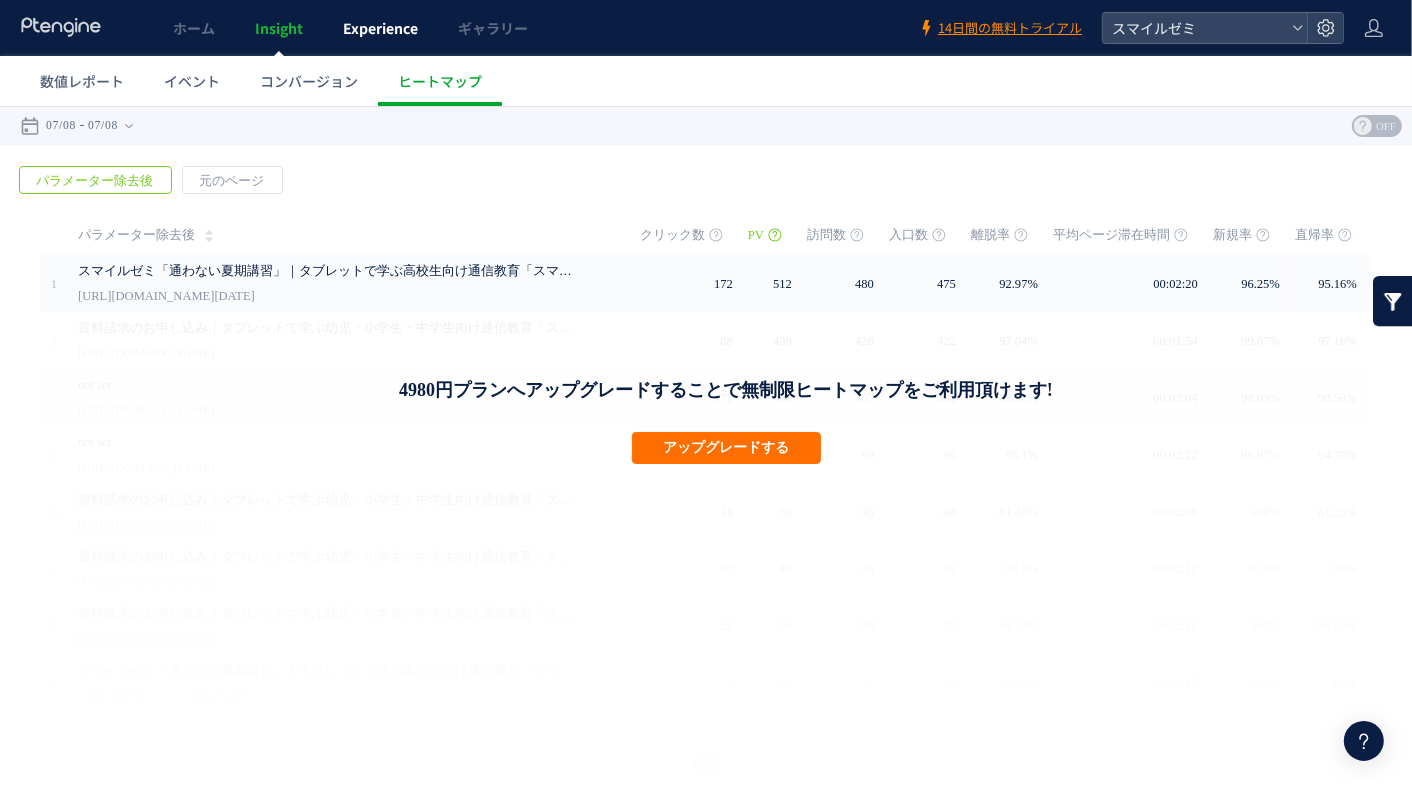 click on "Experience" 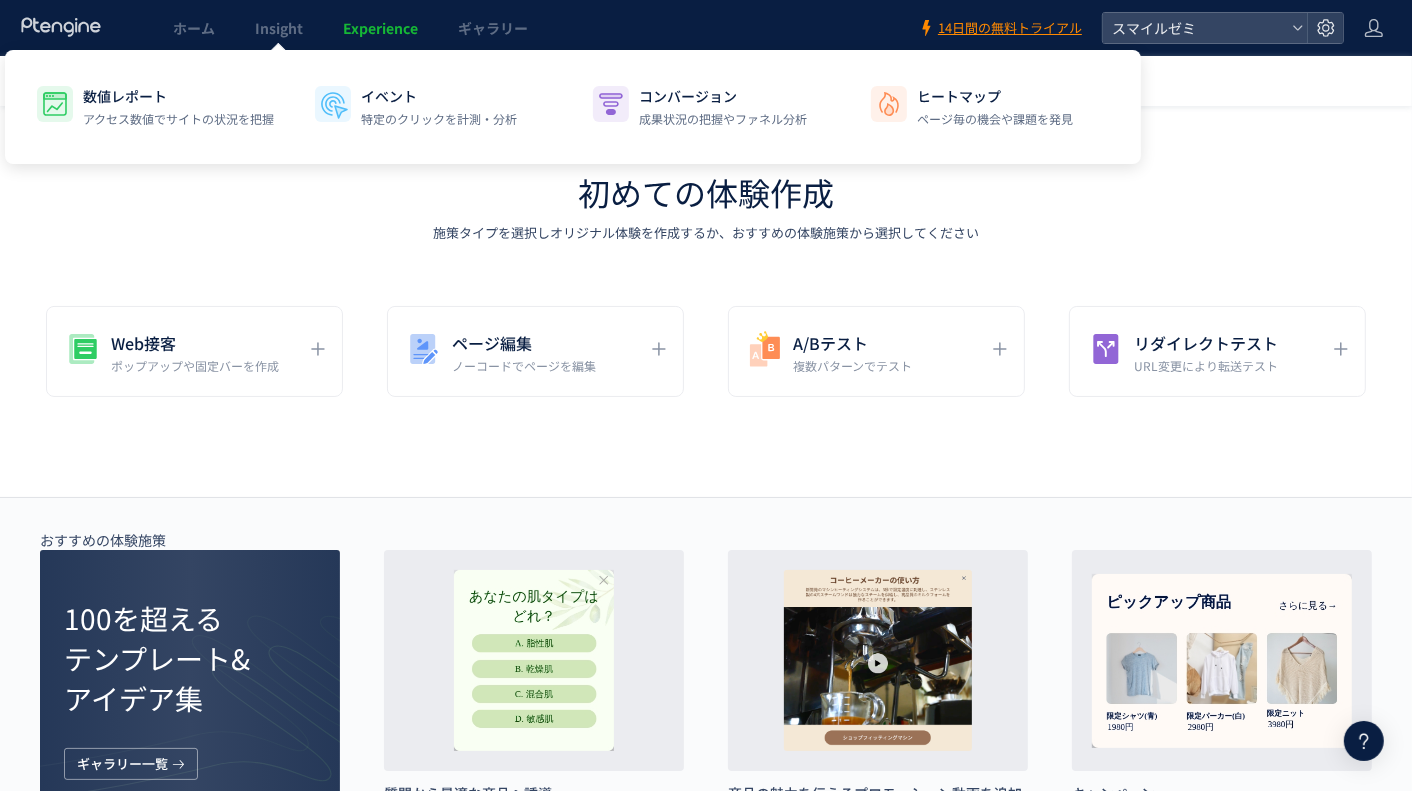 click on "Insight" at bounding box center [279, 28] 